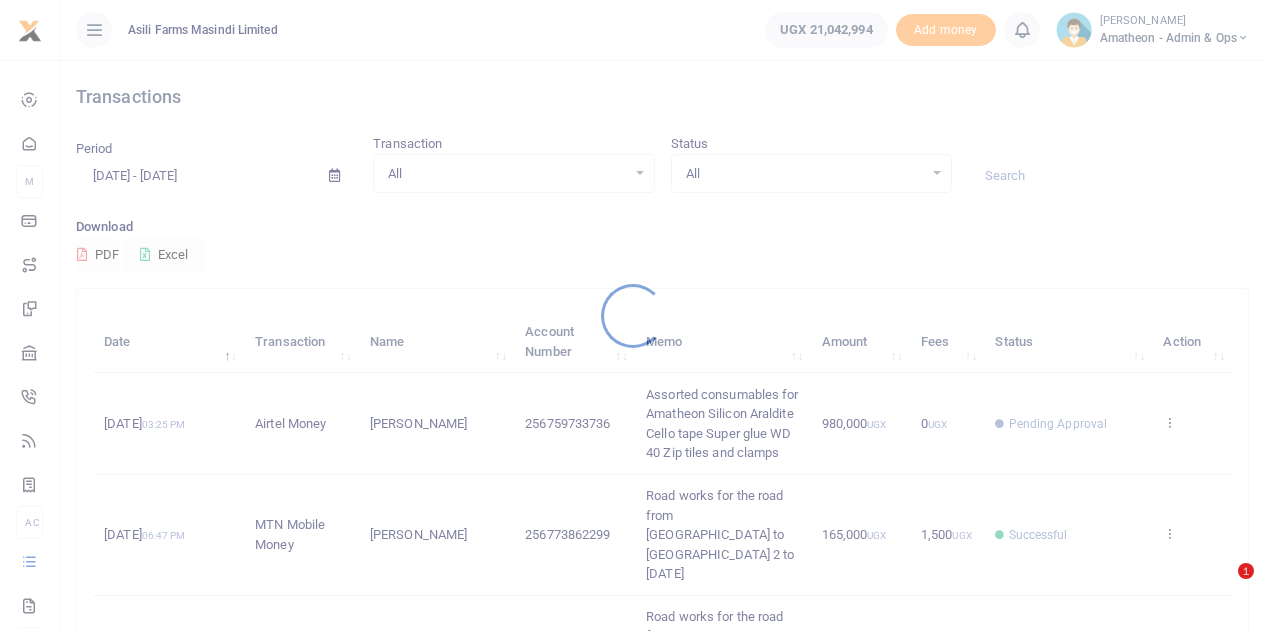 scroll, scrollTop: 0, scrollLeft: 0, axis: both 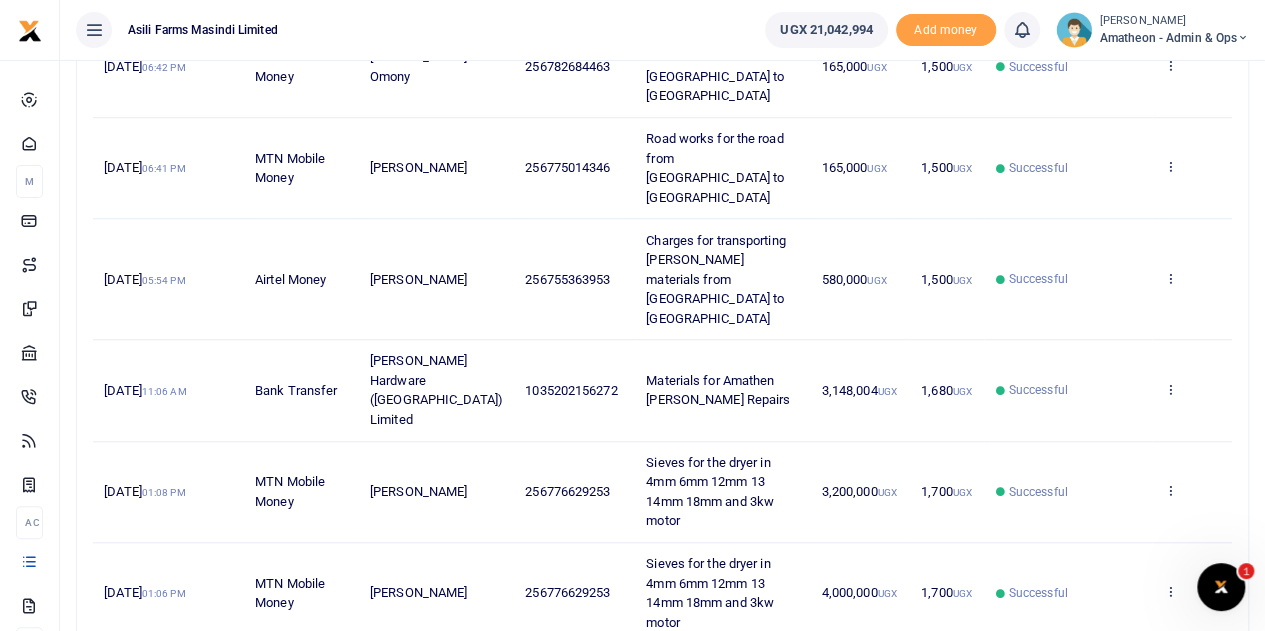 click on "3" at bounding box center [1075, 707] 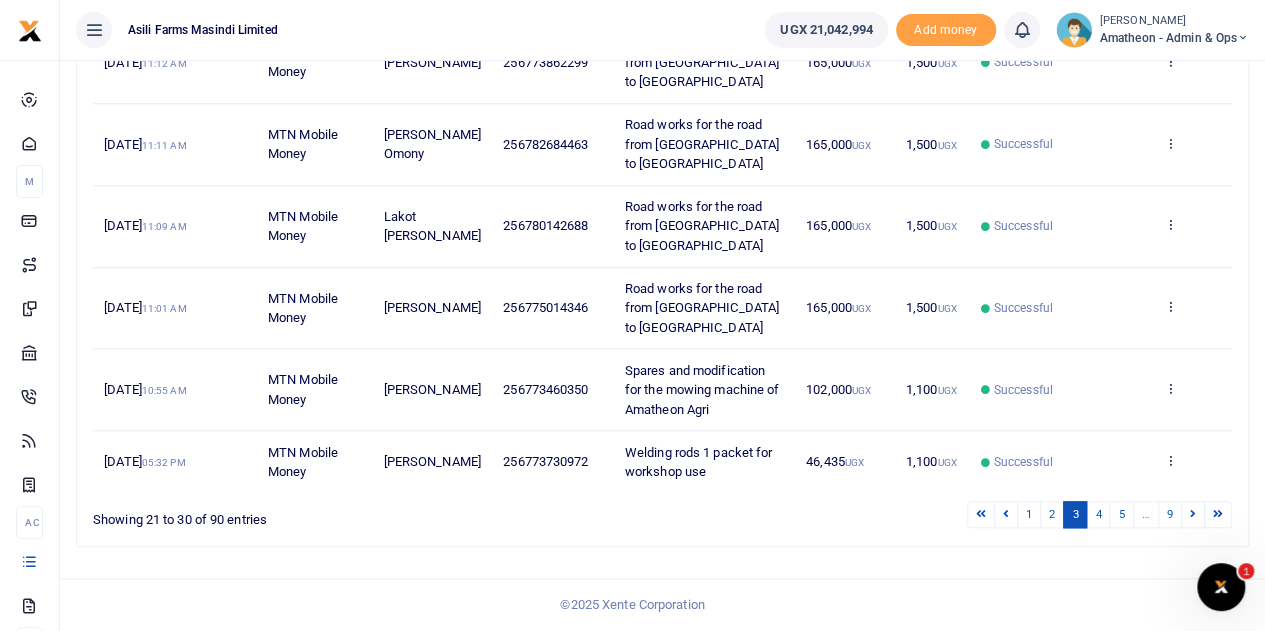 scroll, scrollTop: 848, scrollLeft: 0, axis: vertical 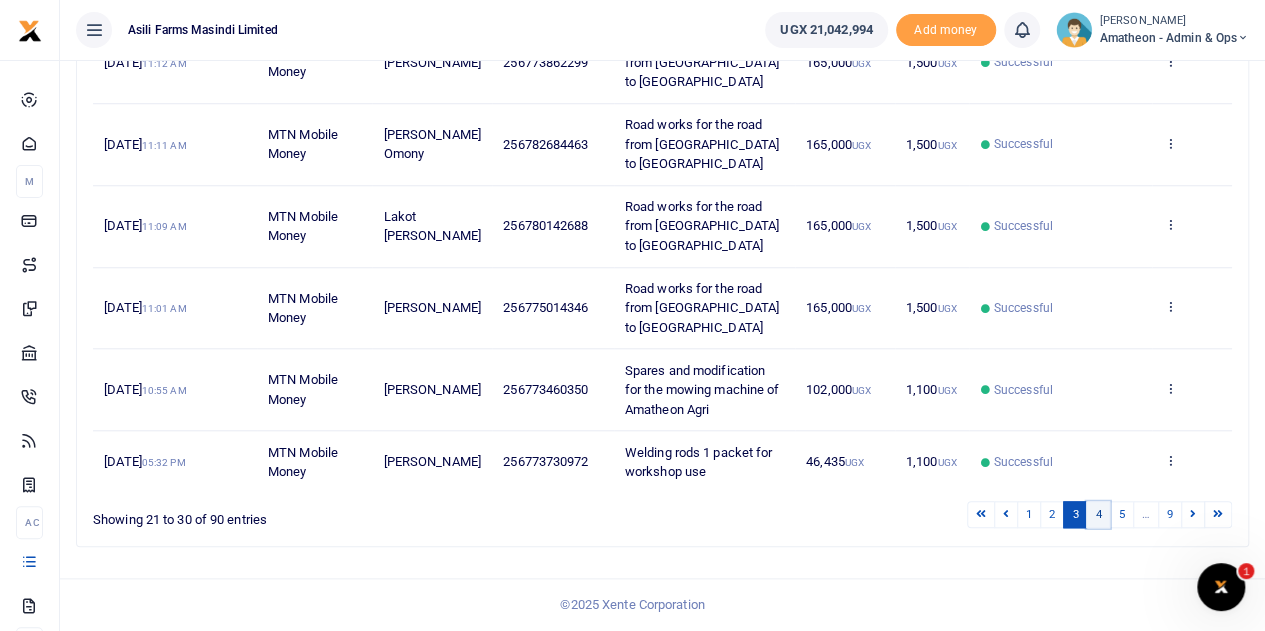 click on "4" at bounding box center (1098, 514) 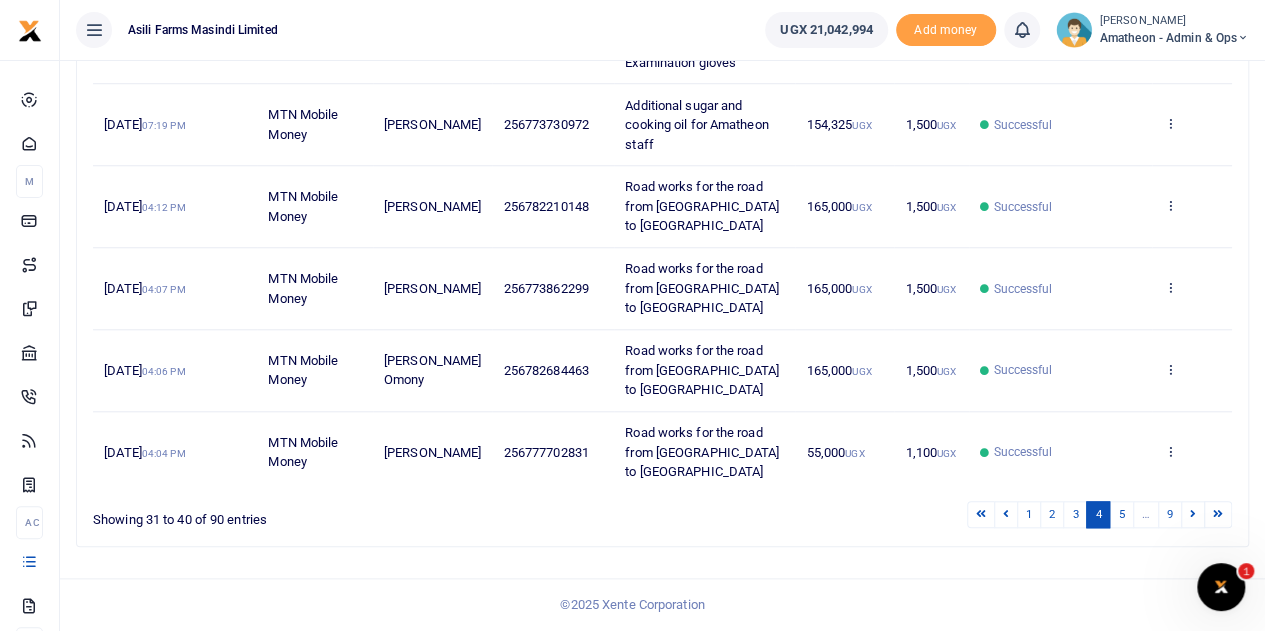 scroll, scrollTop: 770, scrollLeft: 0, axis: vertical 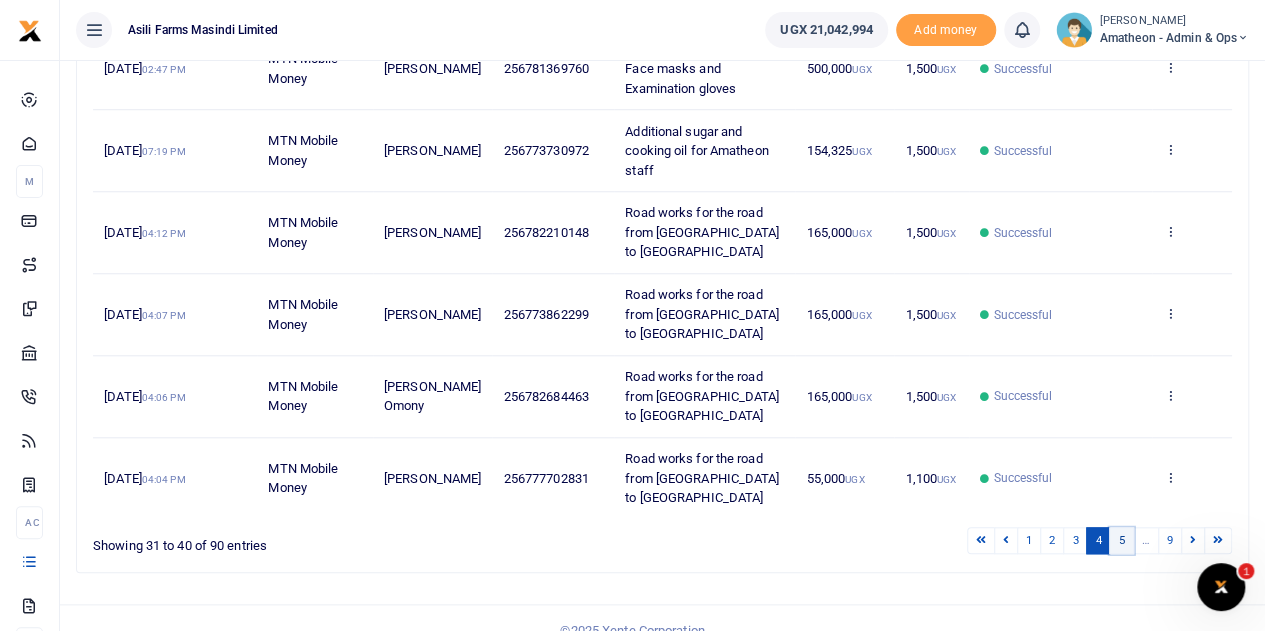 click on "5" at bounding box center [1121, 540] 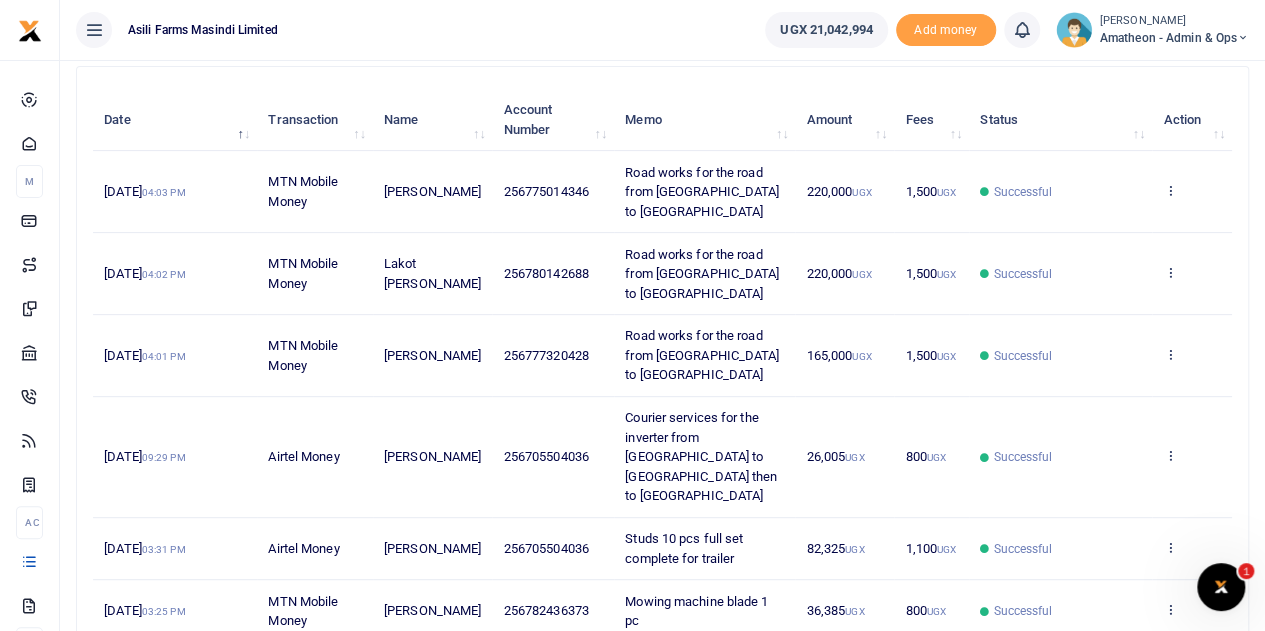 scroll, scrollTop: 253, scrollLeft: 0, axis: vertical 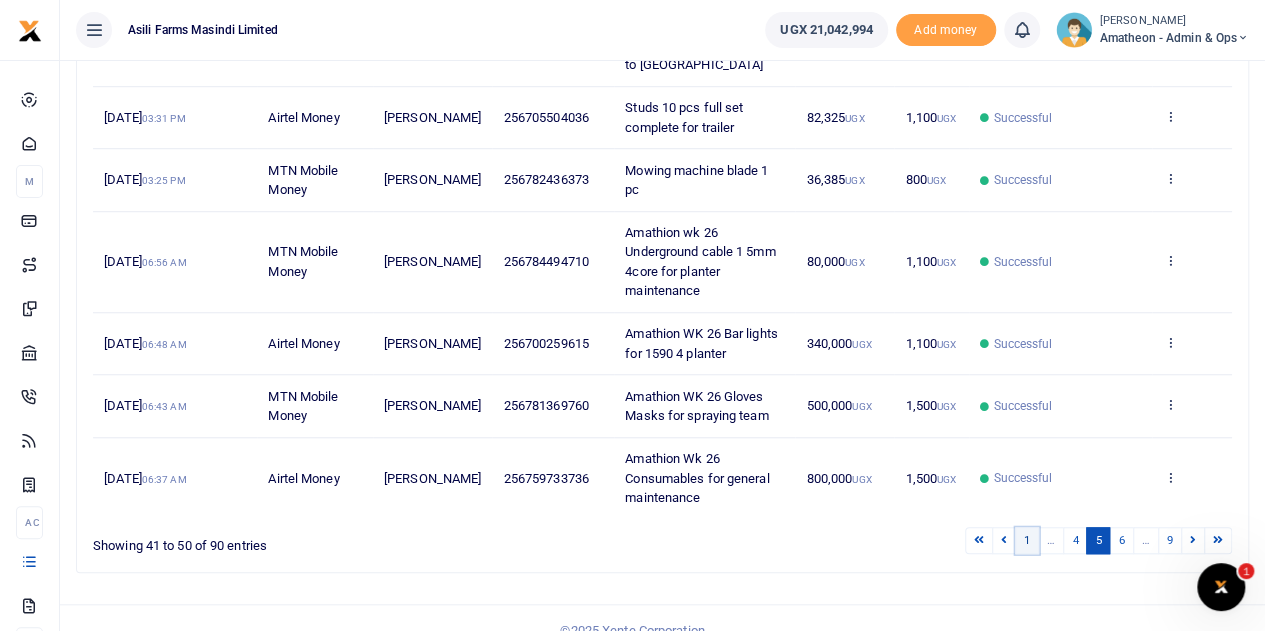 click on "1" at bounding box center [1027, 540] 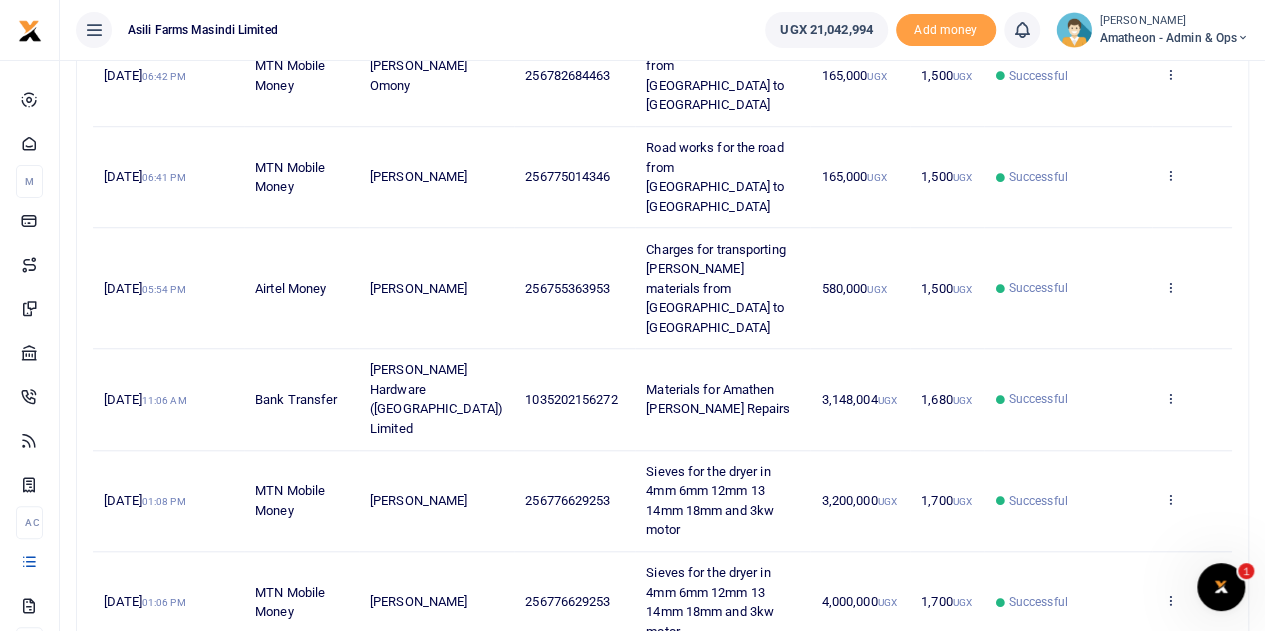 scroll, scrollTop: 712, scrollLeft: 0, axis: vertical 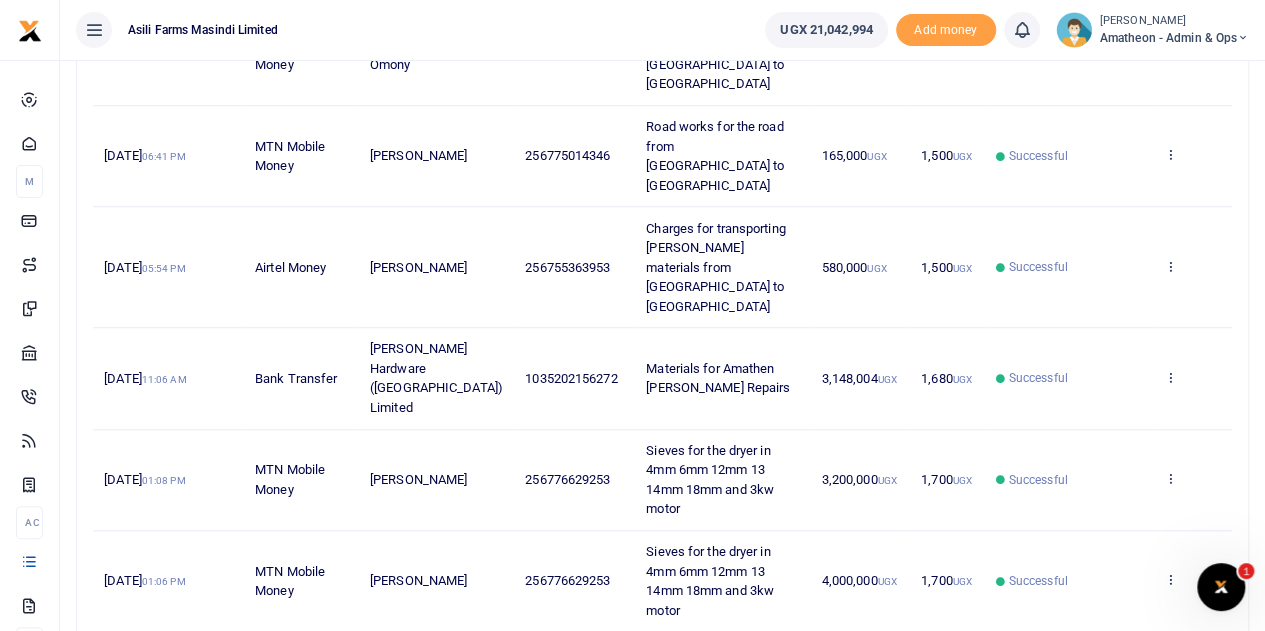 click at bounding box center (1169, 652) 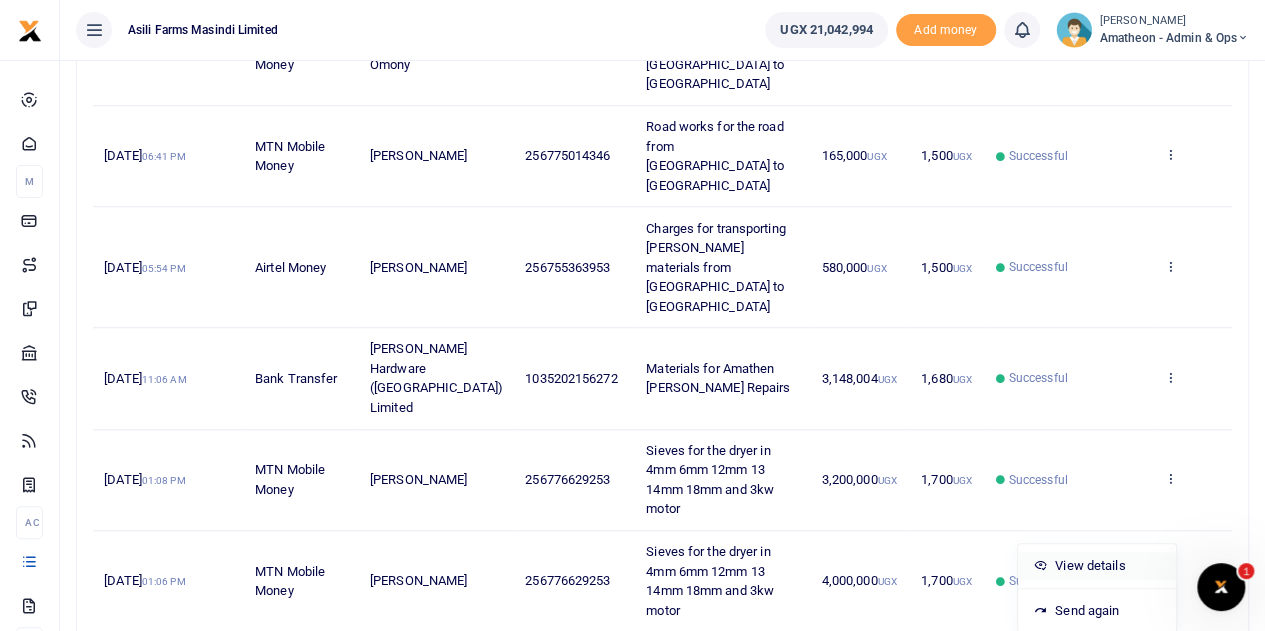 click on "View details" at bounding box center [1097, 566] 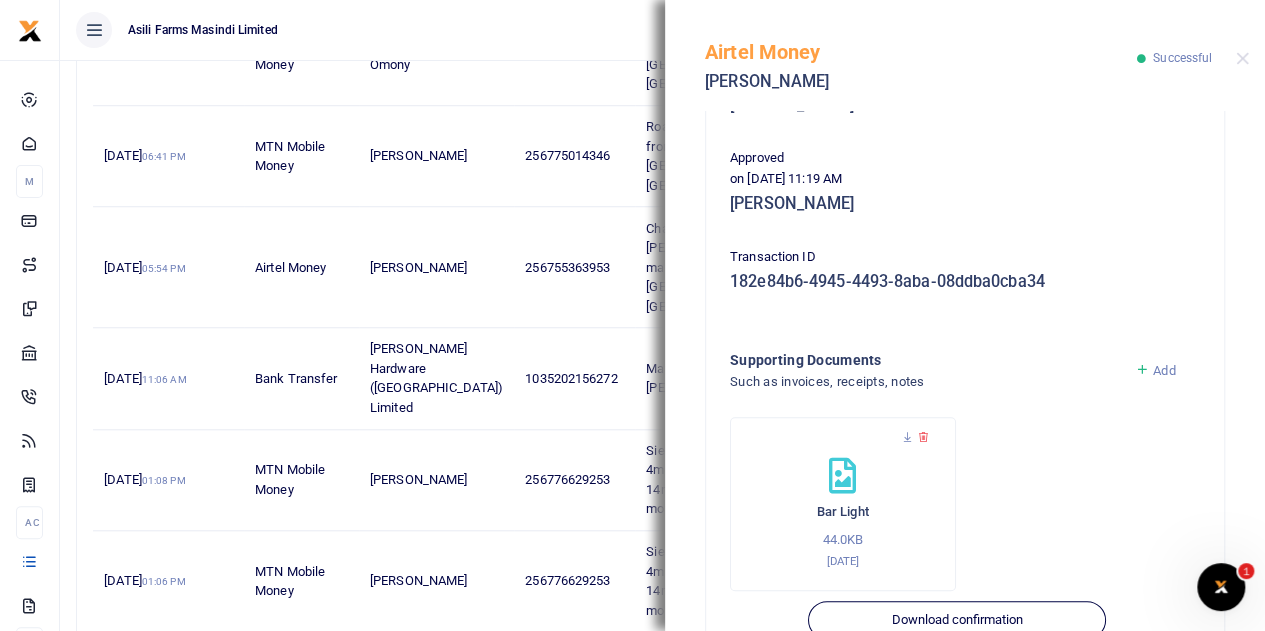 scroll, scrollTop: 516, scrollLeft: 0, axis: vertical 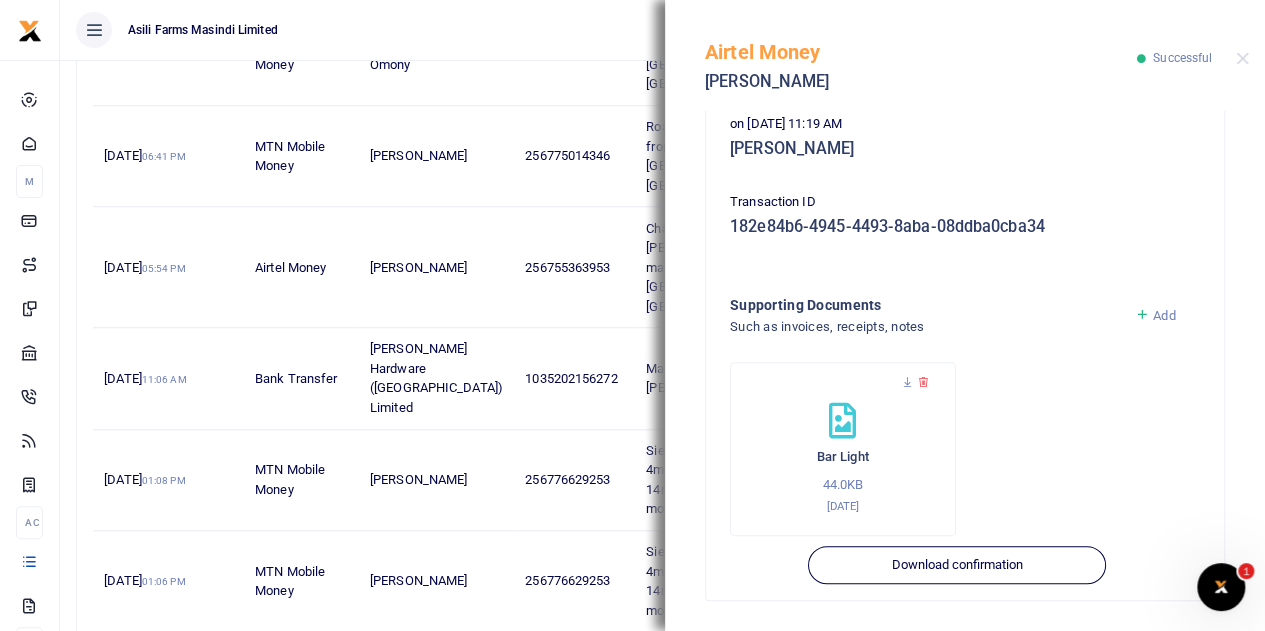 click on "1 2 3 4 5 … 9" at bounding box center [904, 695] 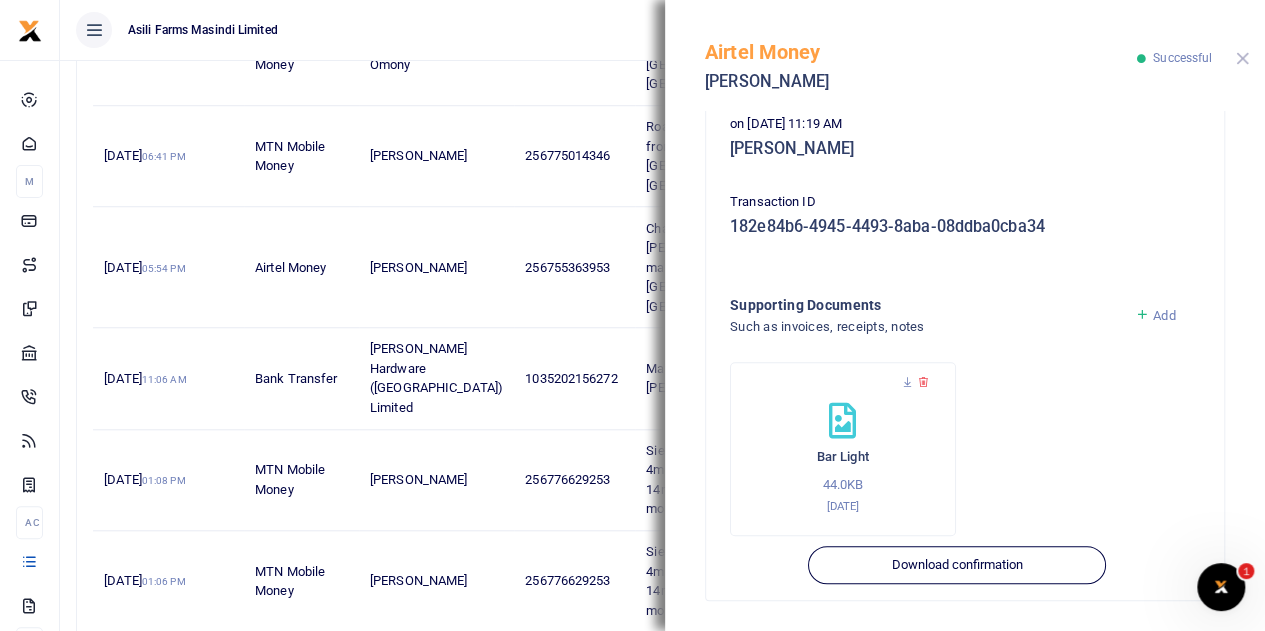 click at bounding box center [1242, 58] 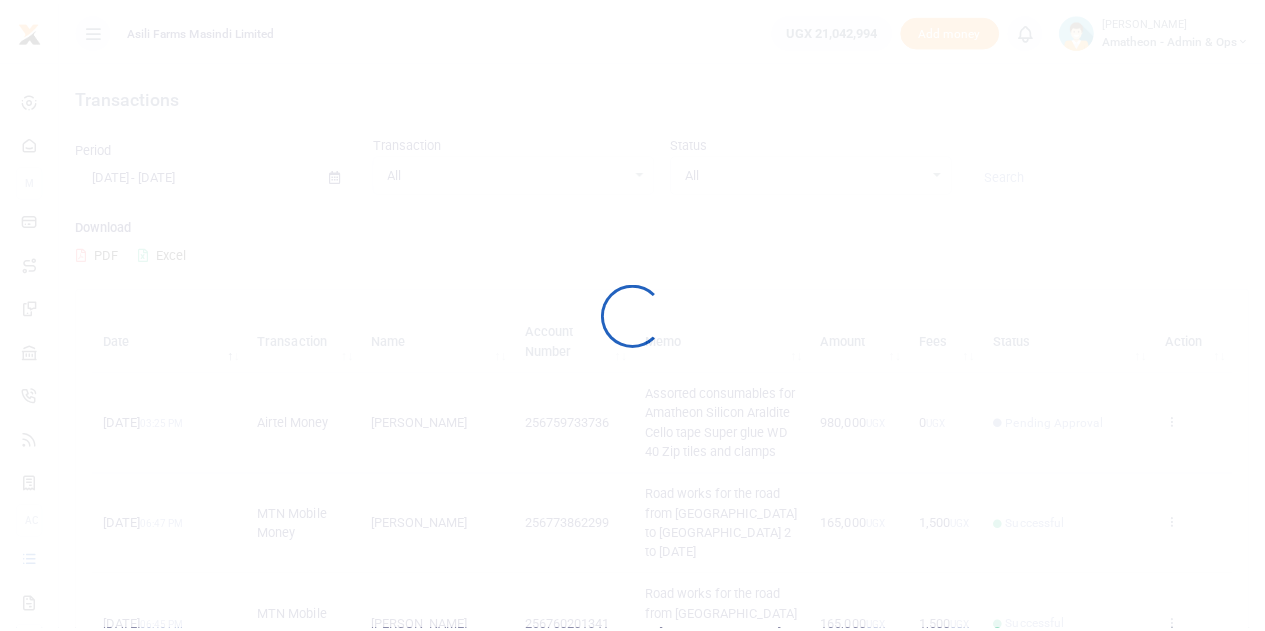 scroll, scrollTop: 0, scrollLeft: 0, axis: both 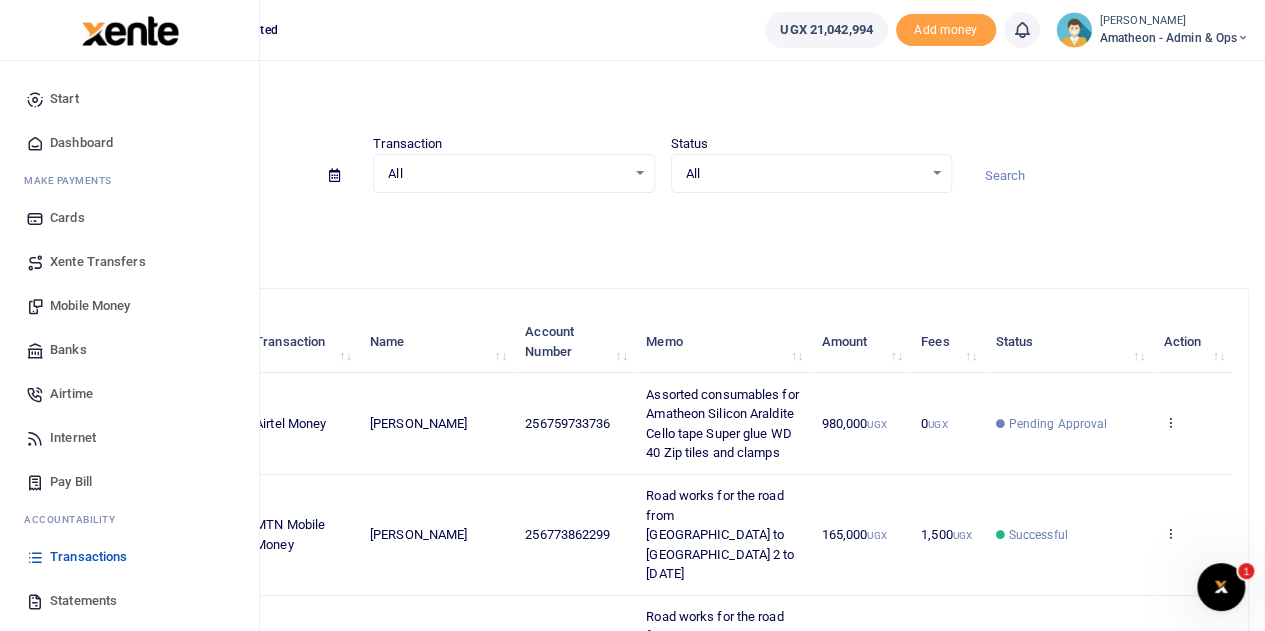 click on "Mobile Money" at bounding box center (90, 306) 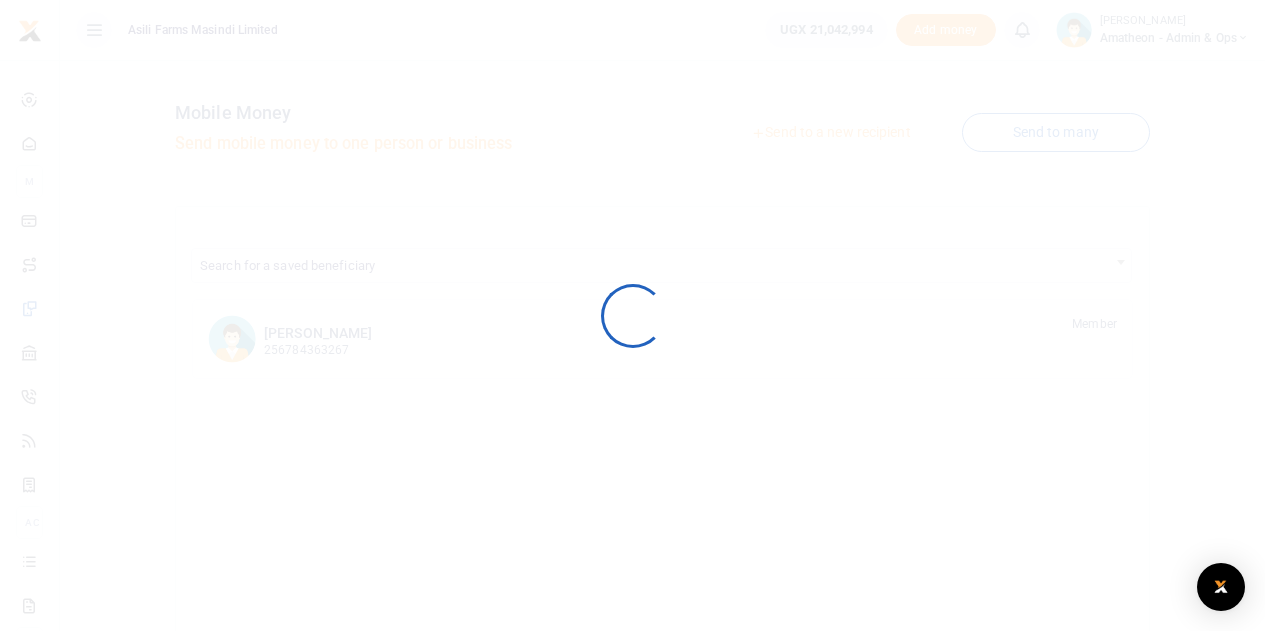 scroll, scrollTop: 0, scrollLeft: 0, axis: both 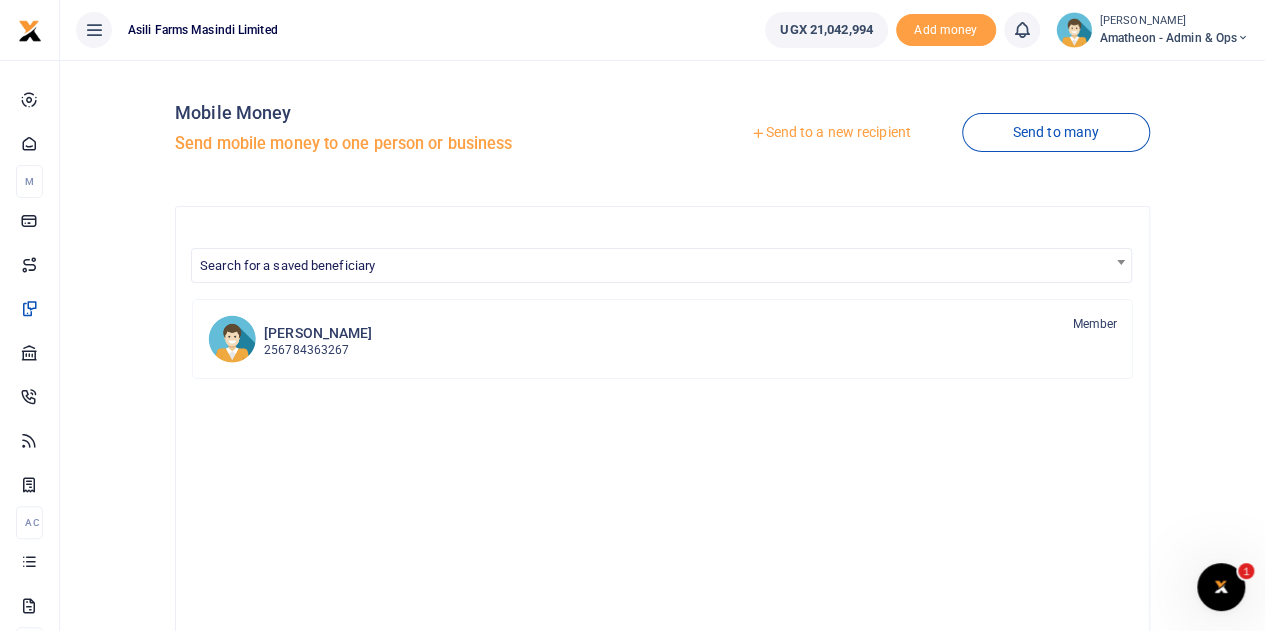 click on "Send to a new recipient" at bounding box center [830, 133] 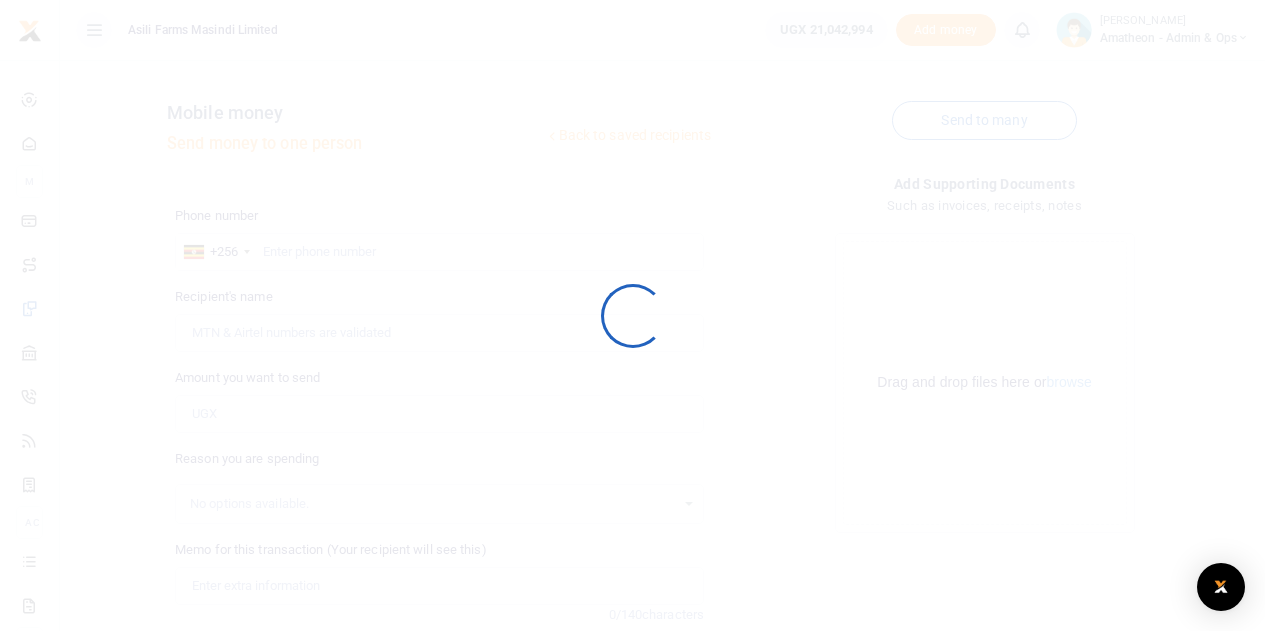 scroll, scrollTop: 0, scrollLeft: 0, axis: both 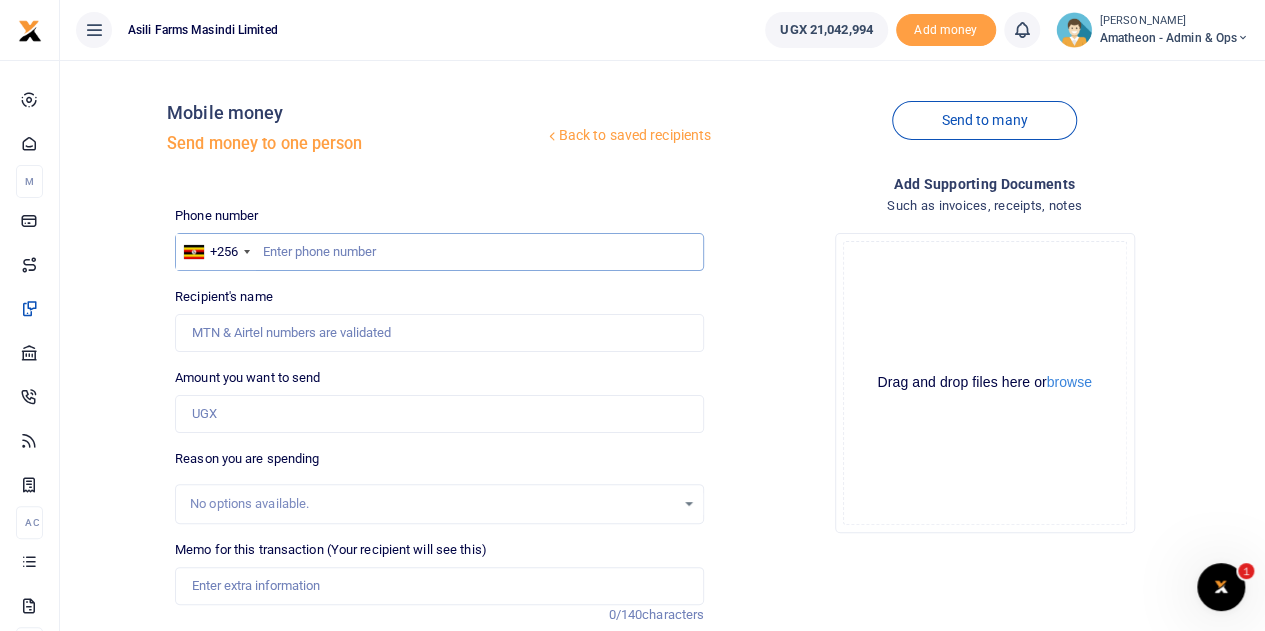 click at bounding box center [439, 252] 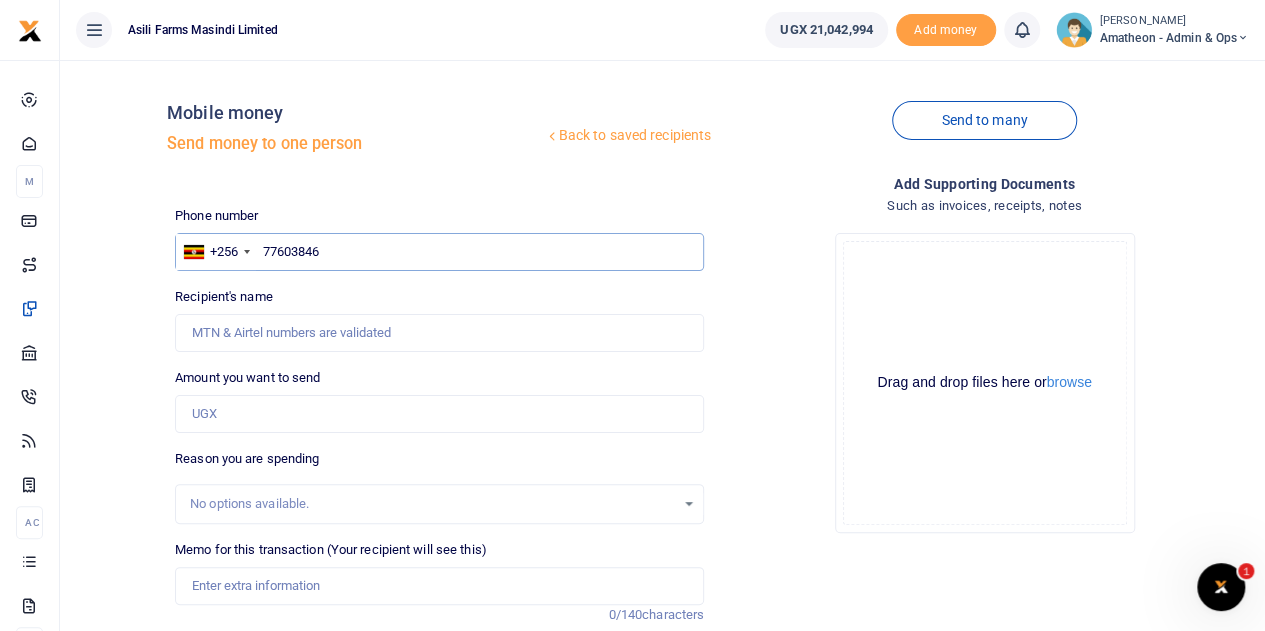 type on "776038466" 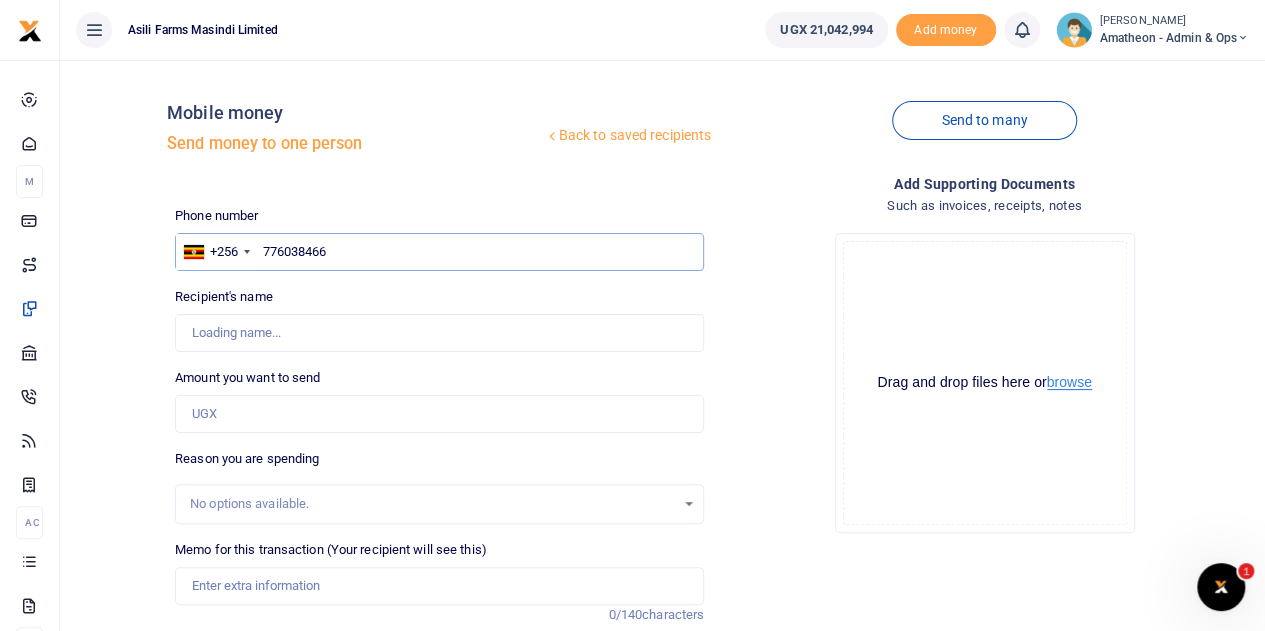 type on "Nixson Alyao" 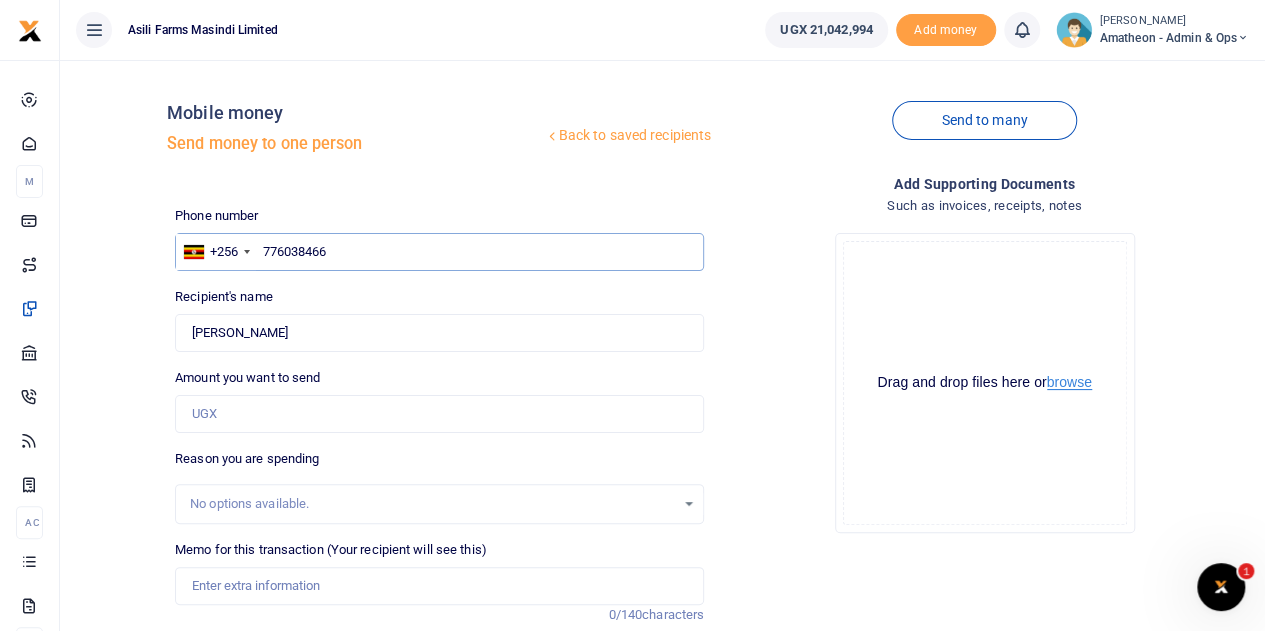 type on "776038466" 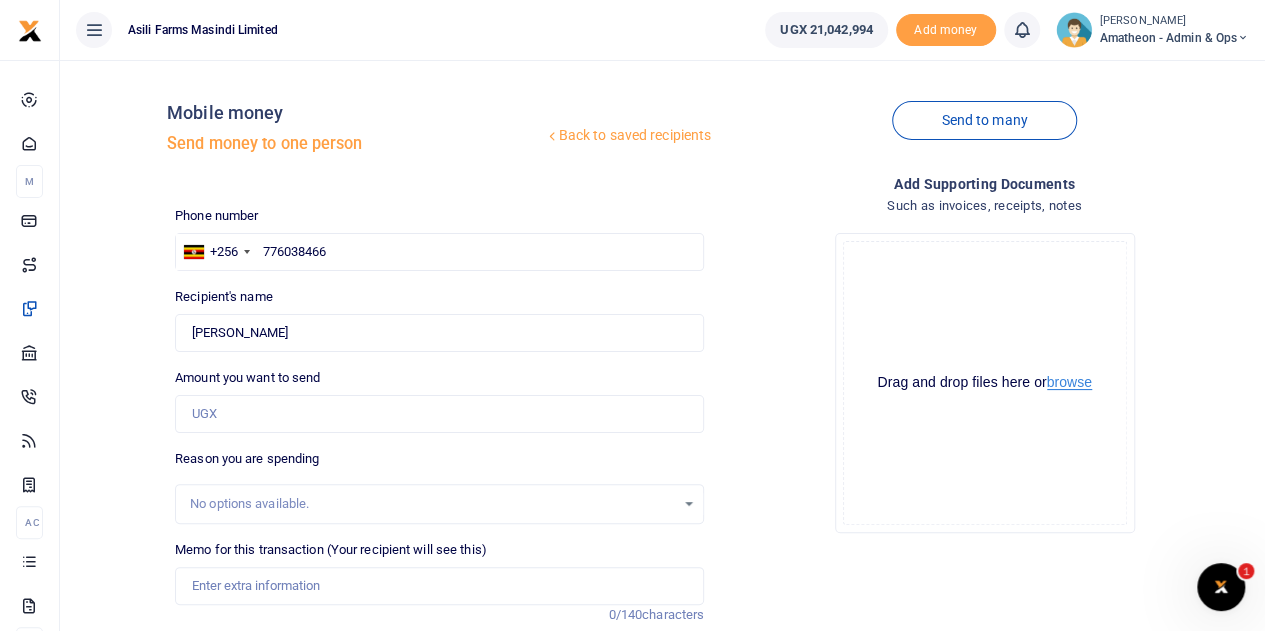 click on "browse" at bounding box center (1069, 382) 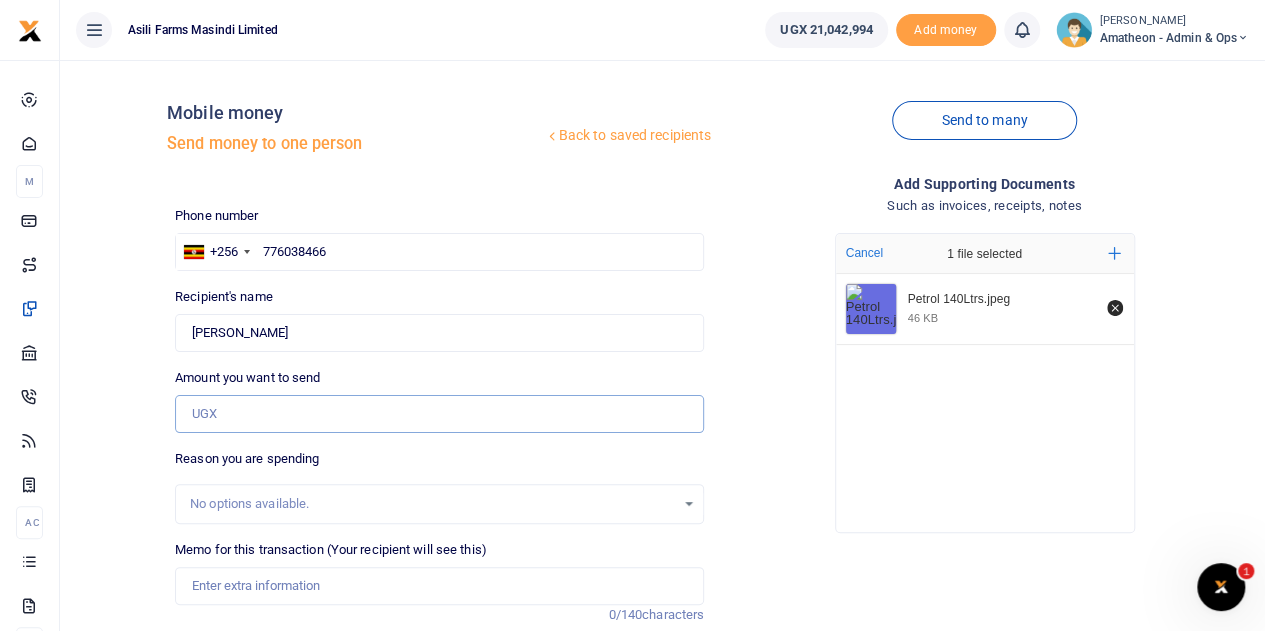 click on "Amount you want to send" at bounding box center (439, 414) 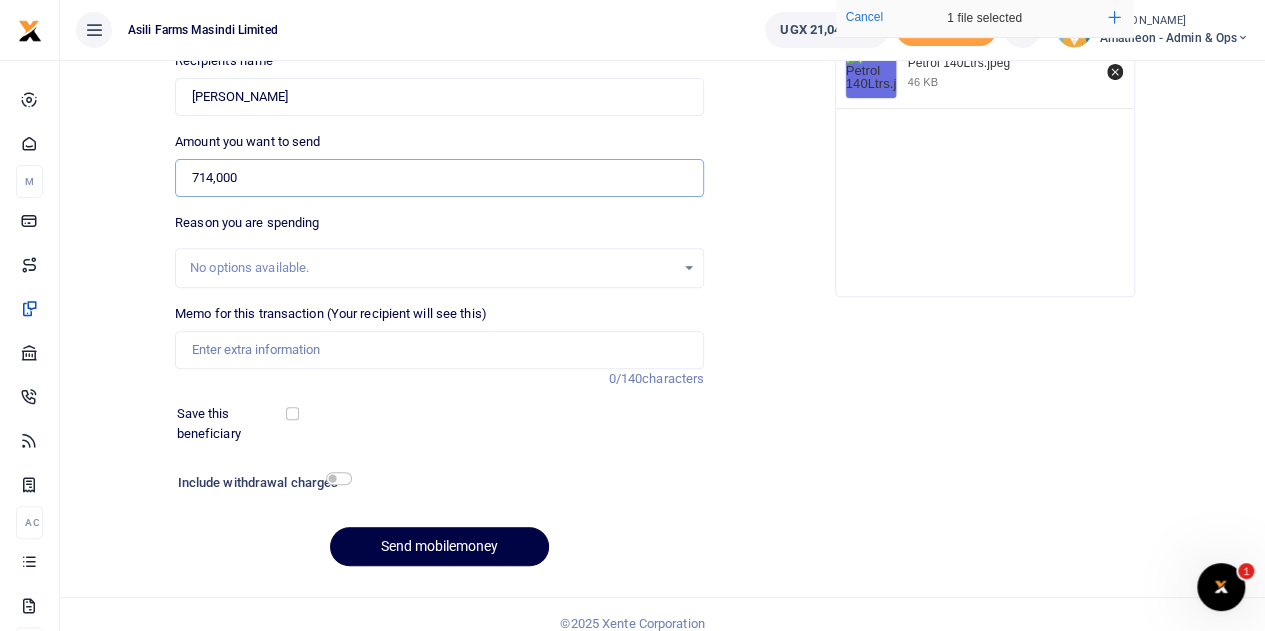 scroll, scrollTop: 252, scrollLeft: 0, axis: vertical 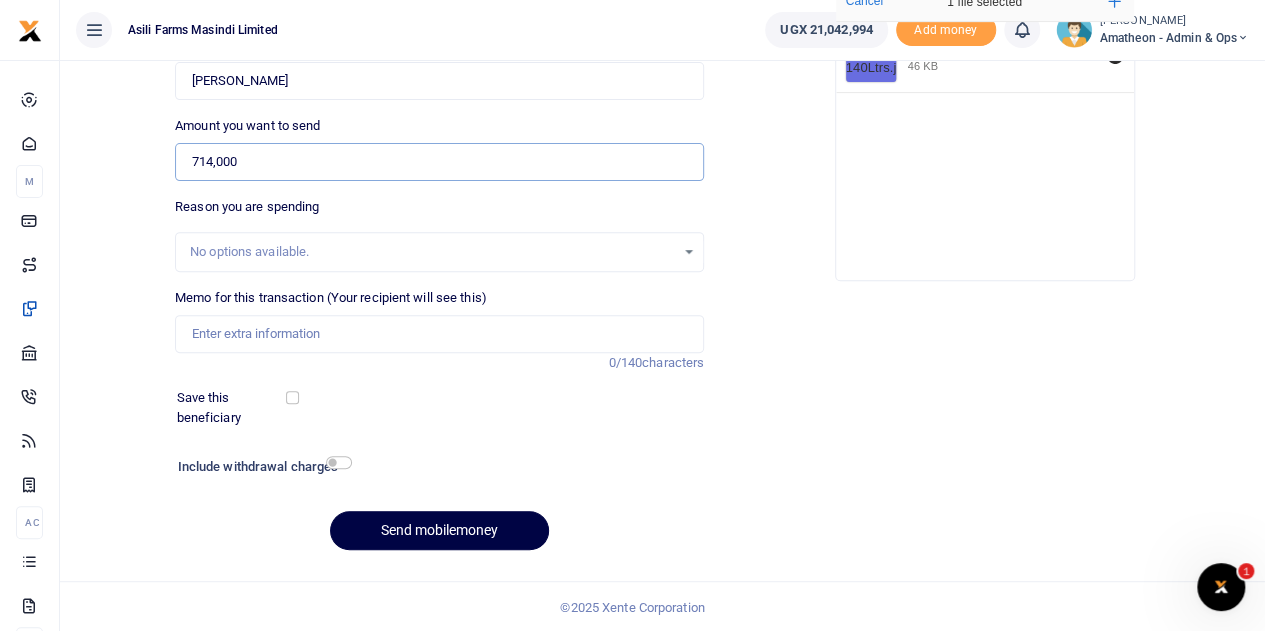 type on "714,000" 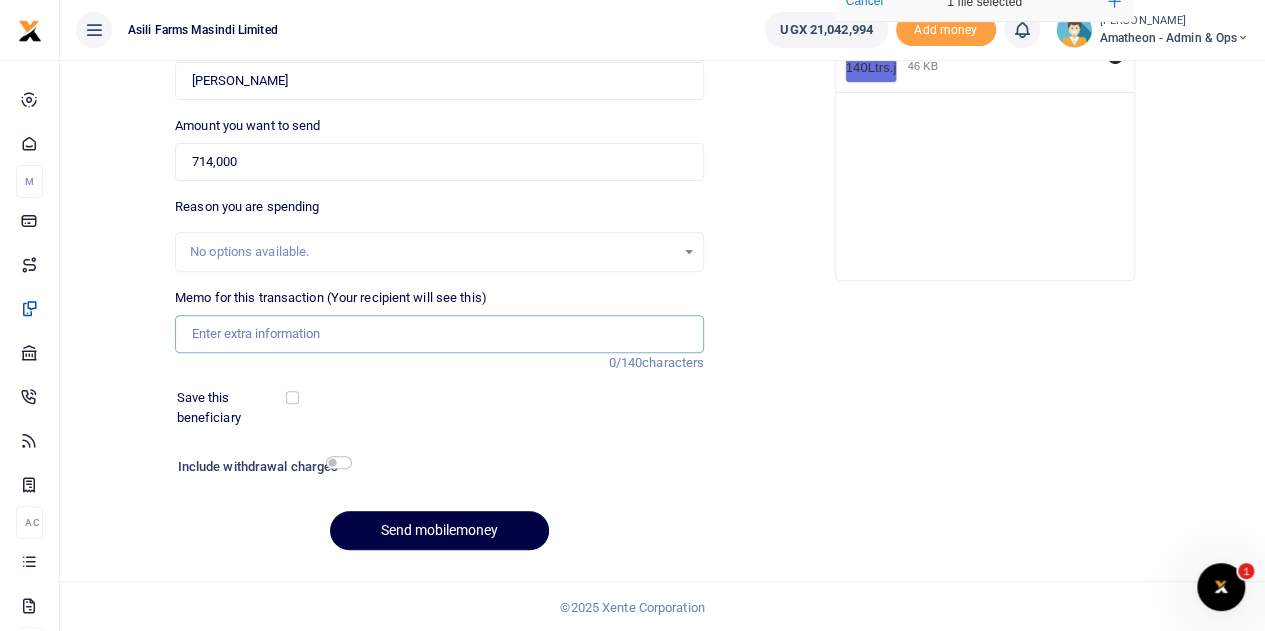 click on "Memo for this transaction (Your recipient will see this)" at bounding box center (439, 334) 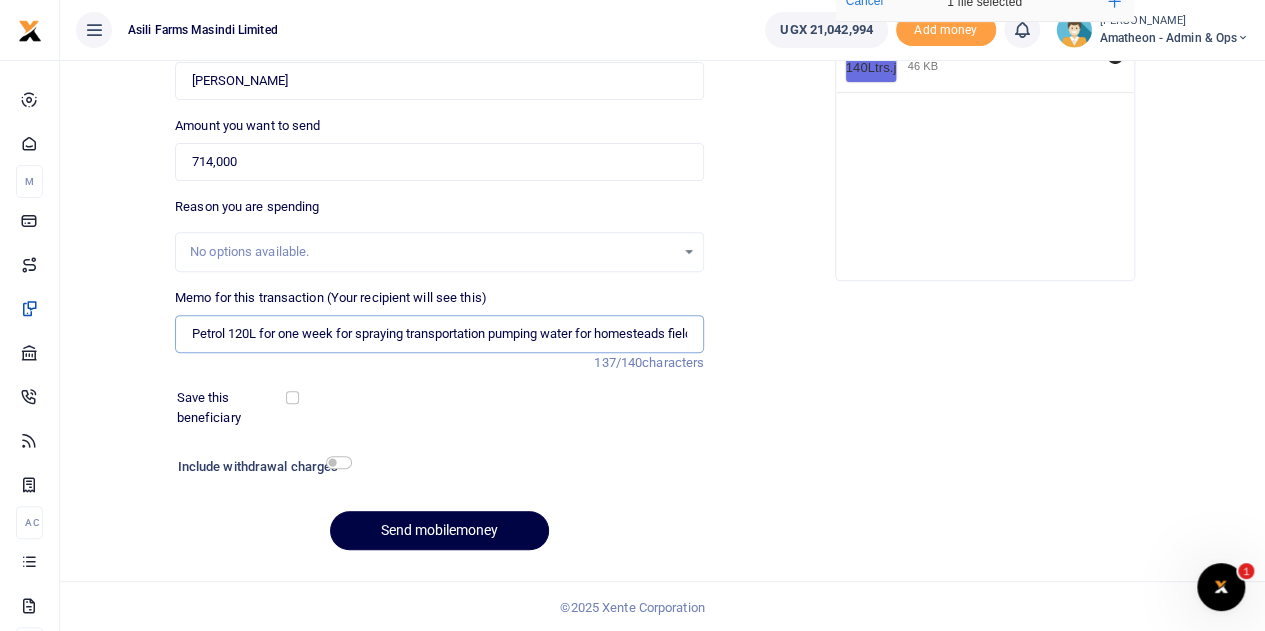 click on "Petrol 120L for one week for spraying transportation pumping water for homesteads field visits and supervision plus other farm activities" at bounding box center [439, 334] 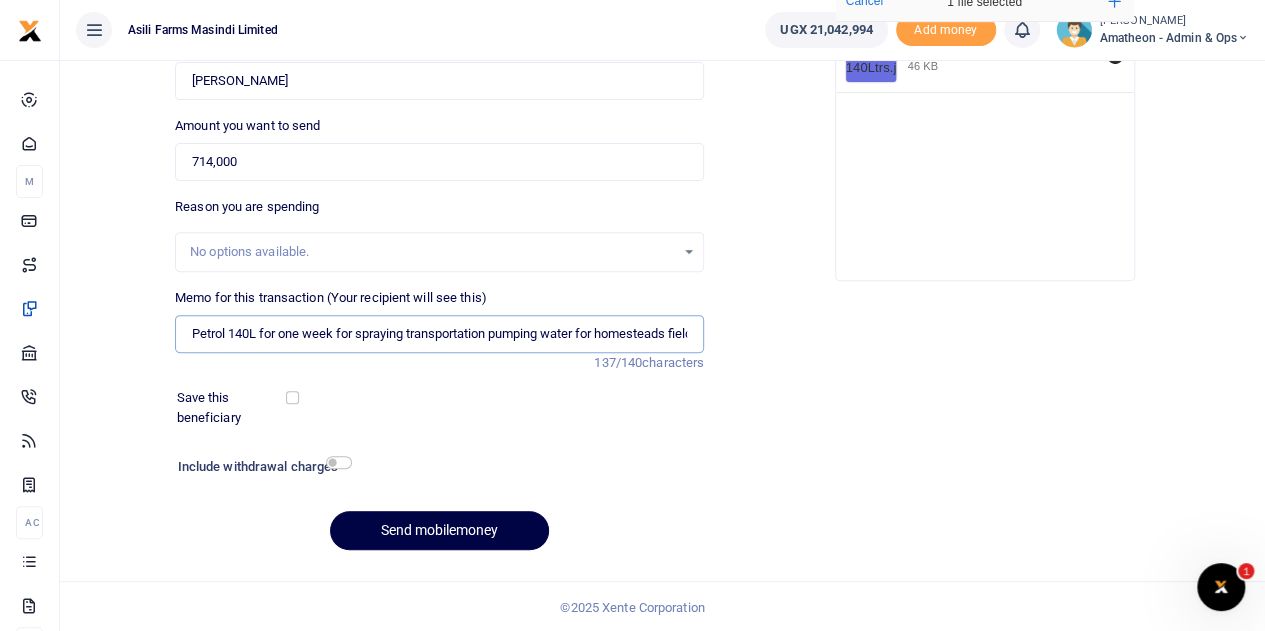 type on "Petrol 140L for one week for spraying transportation pumping water for homesteads field visits and supervision plus other farm activities" 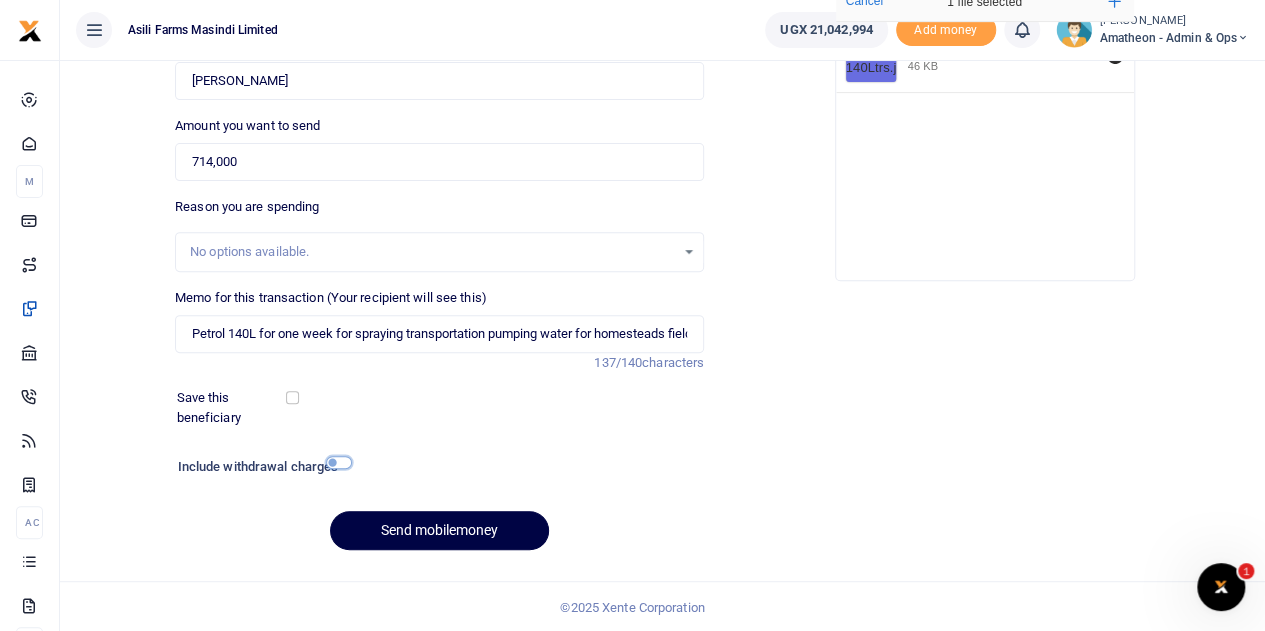 click at bounding box center (339, 462) 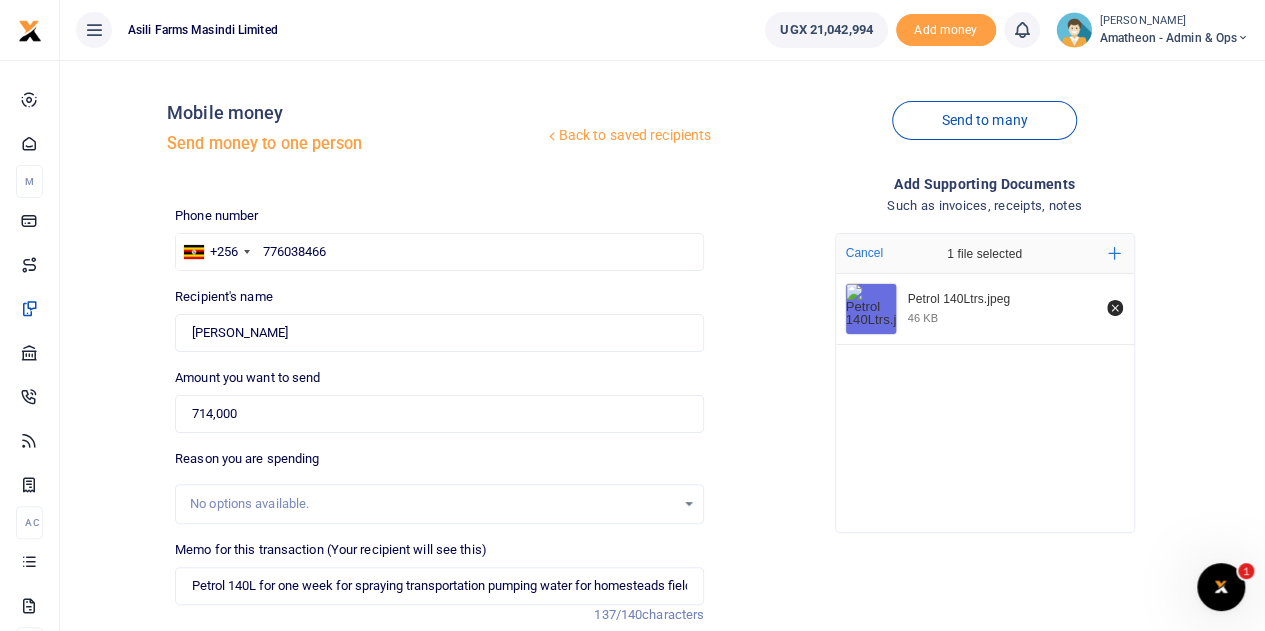 scroll, scrollTop: 0, scrollLeft: 0, axis: both 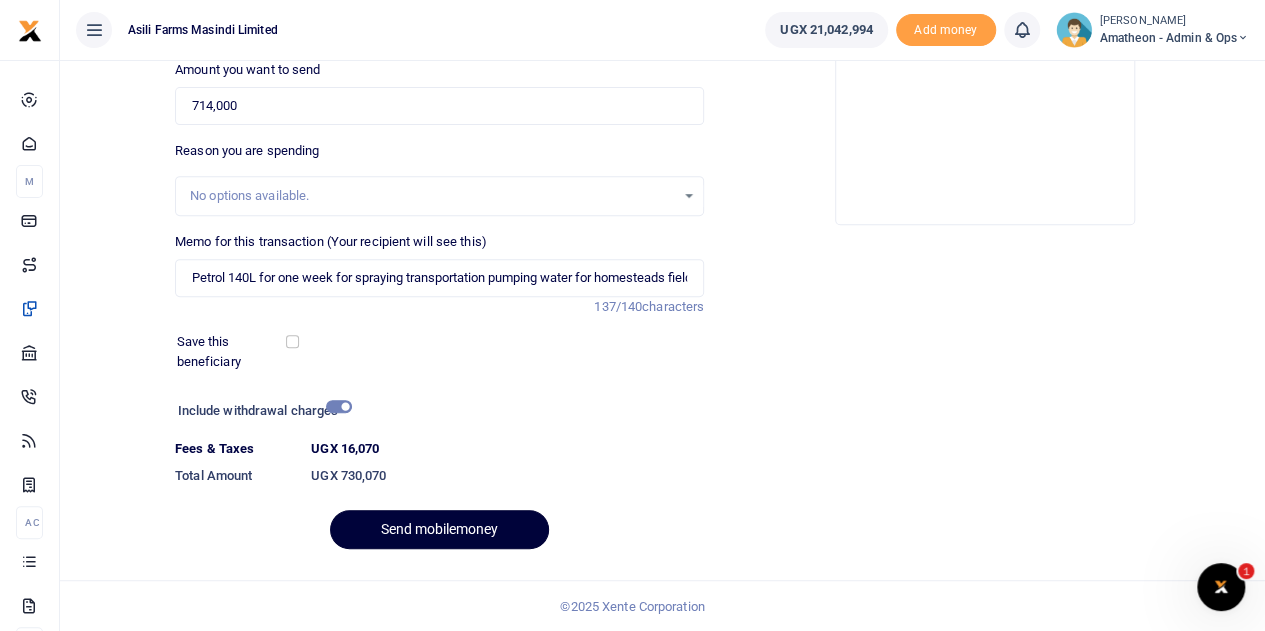 click on "Send mobilemoney" at bounding box center (439, 529) 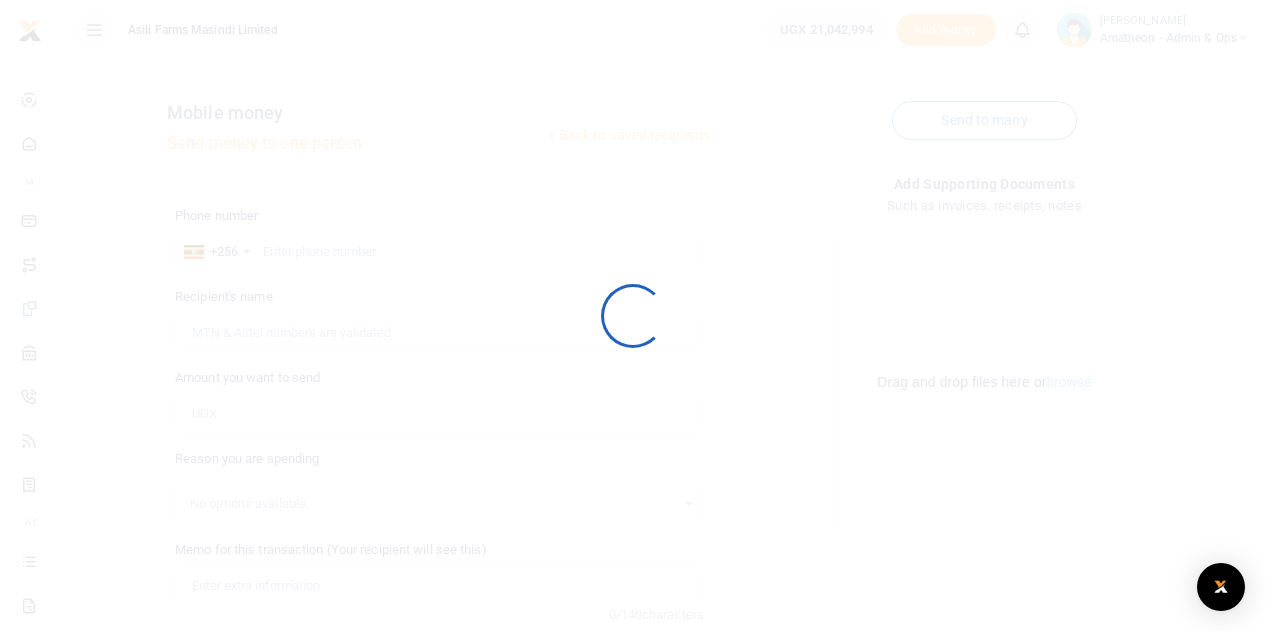 scroll, scrollTop: 252, scrollLeft: 0, axis: vertical 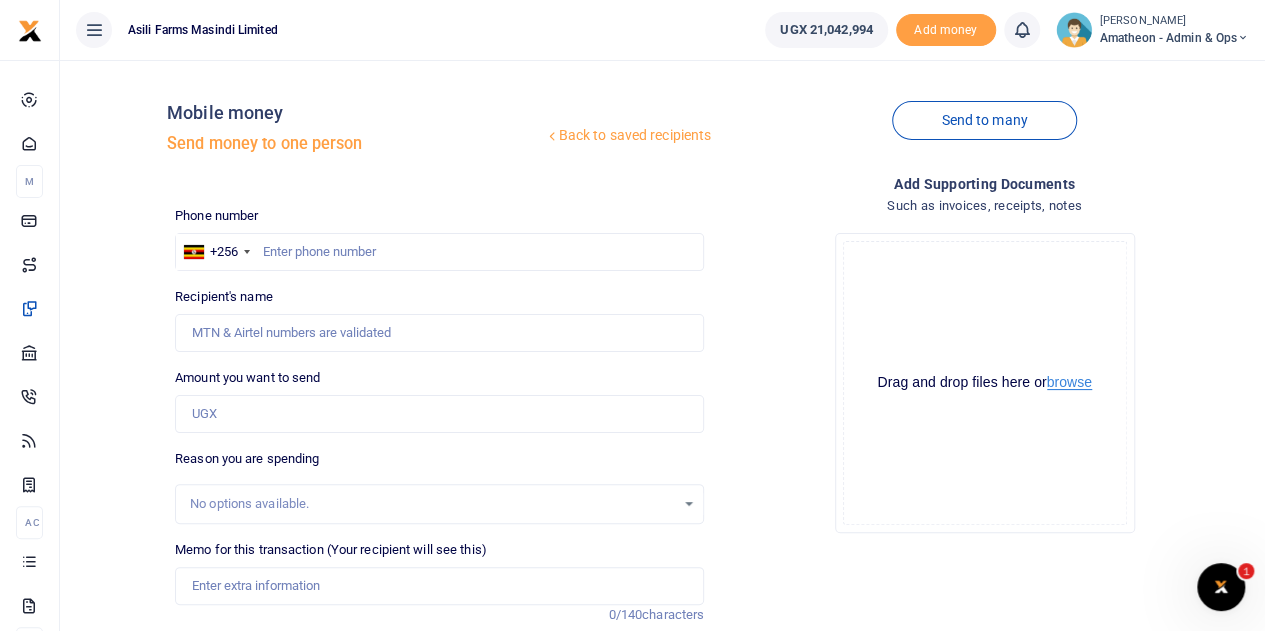 click on "browse" at bounding box center (1069, 382) 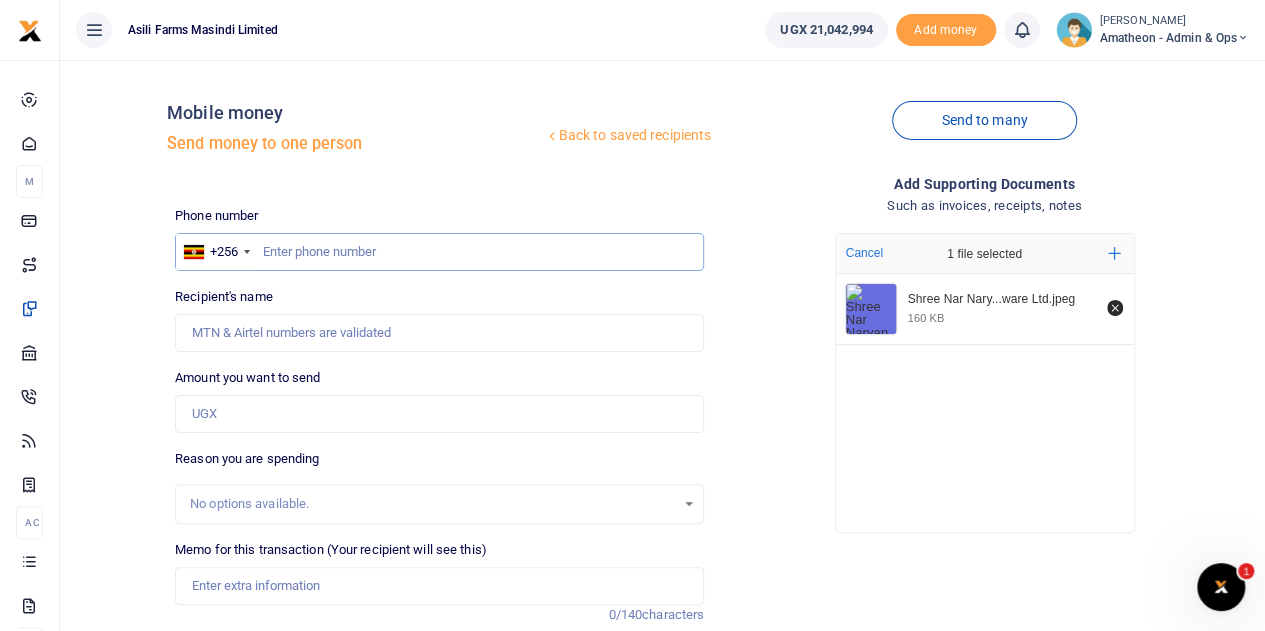 click at bounding box center [439, 252] 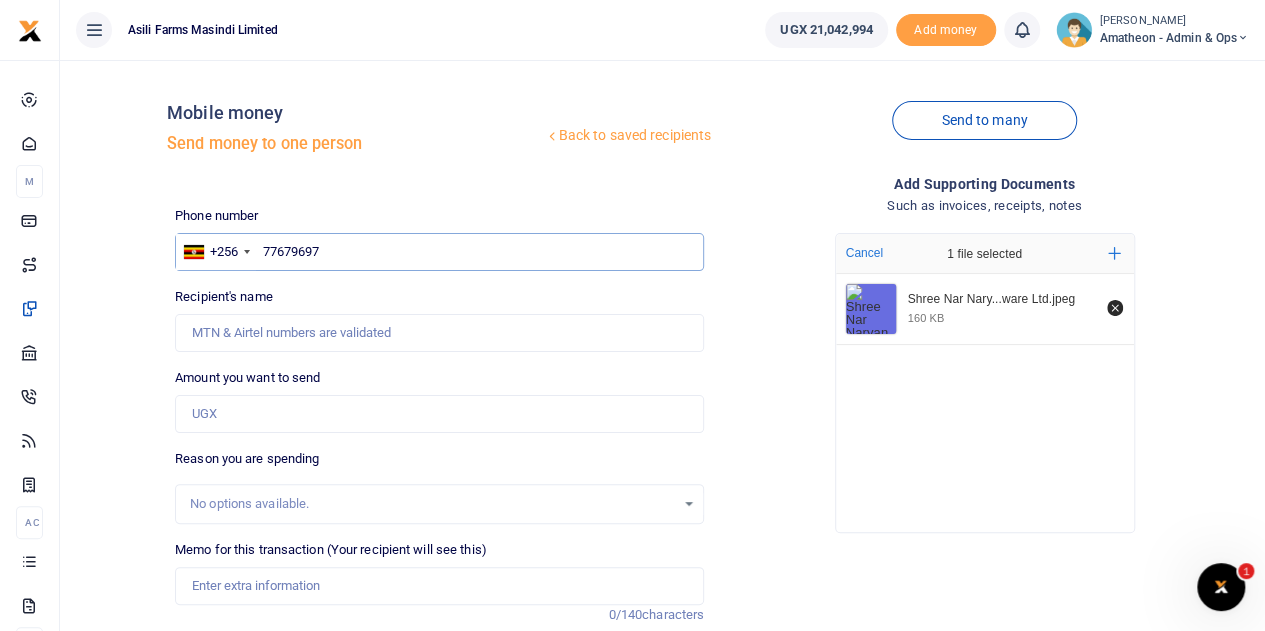 type on "776796975" 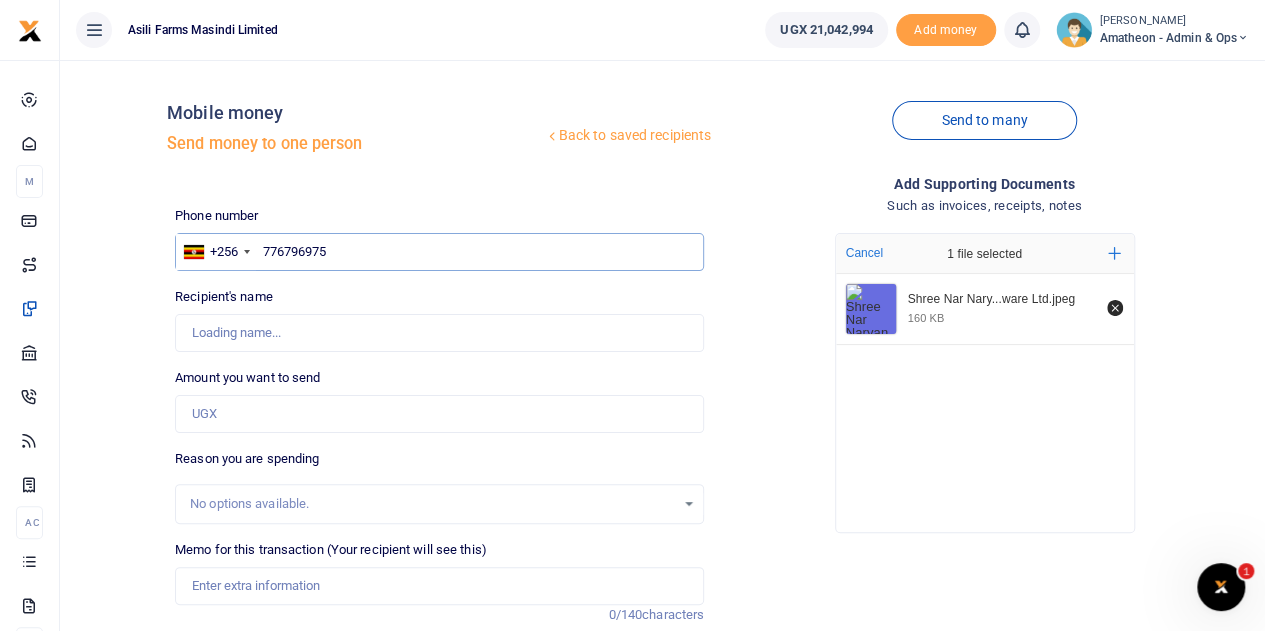 type on "Halai Nileshkumar Harji" 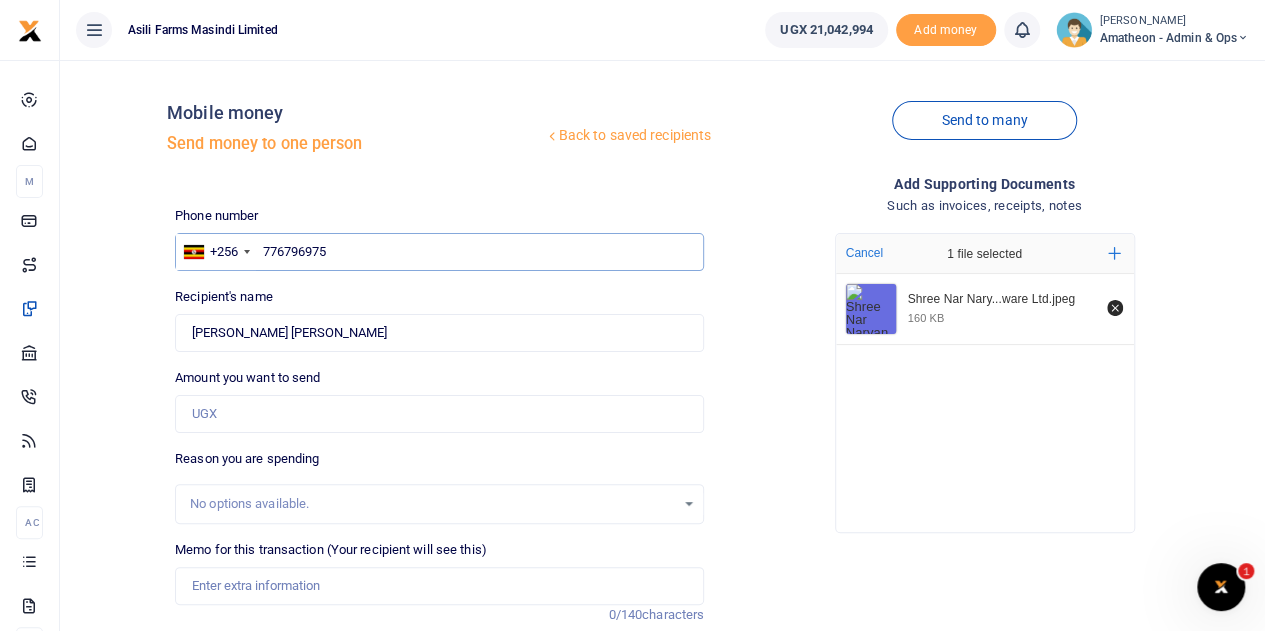 type on "776796975" 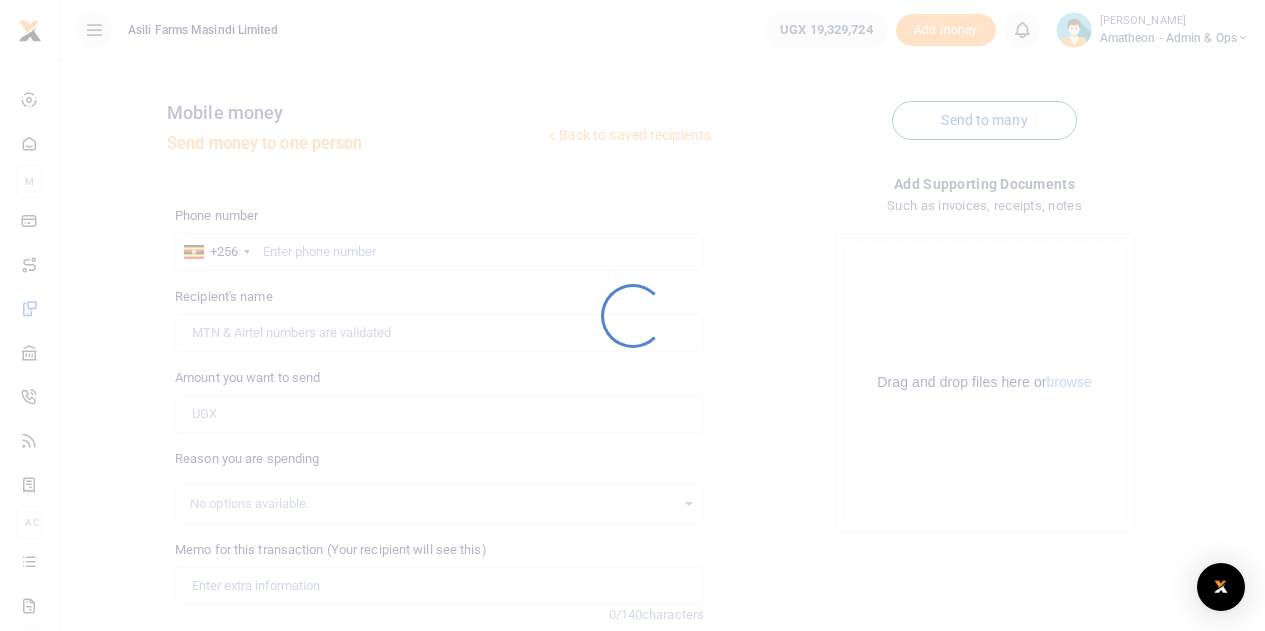 scroll, scrollTop: 0, scrollLeft: 0, axis: both 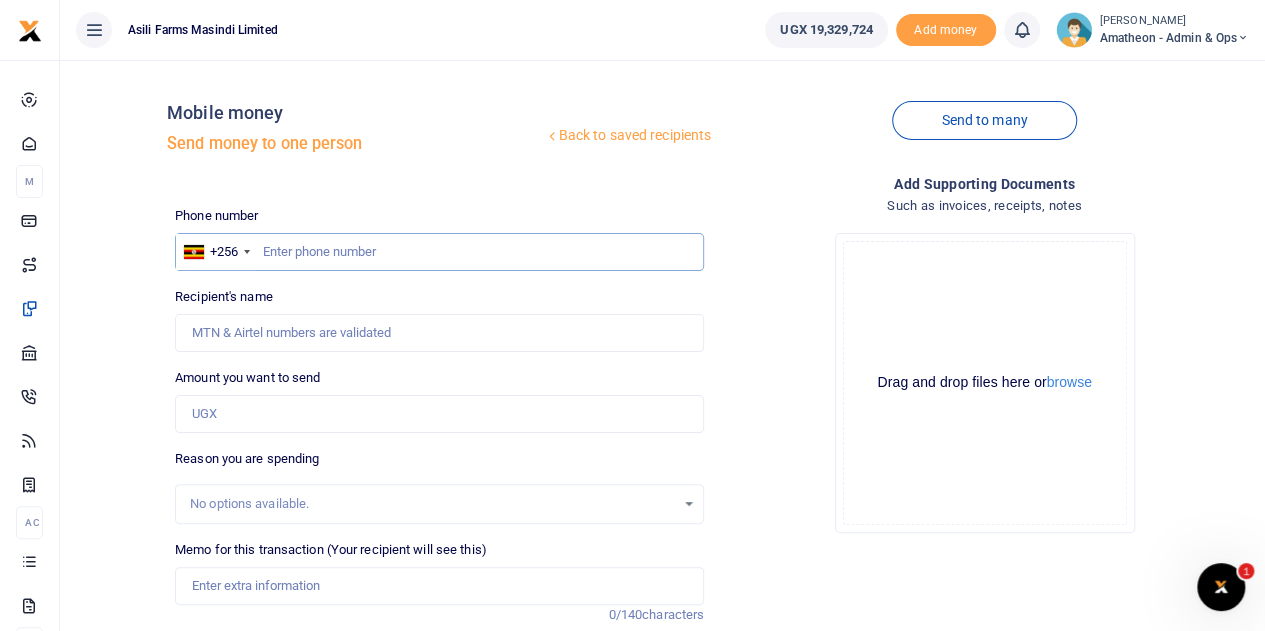 click at bounding box center (439, 252) 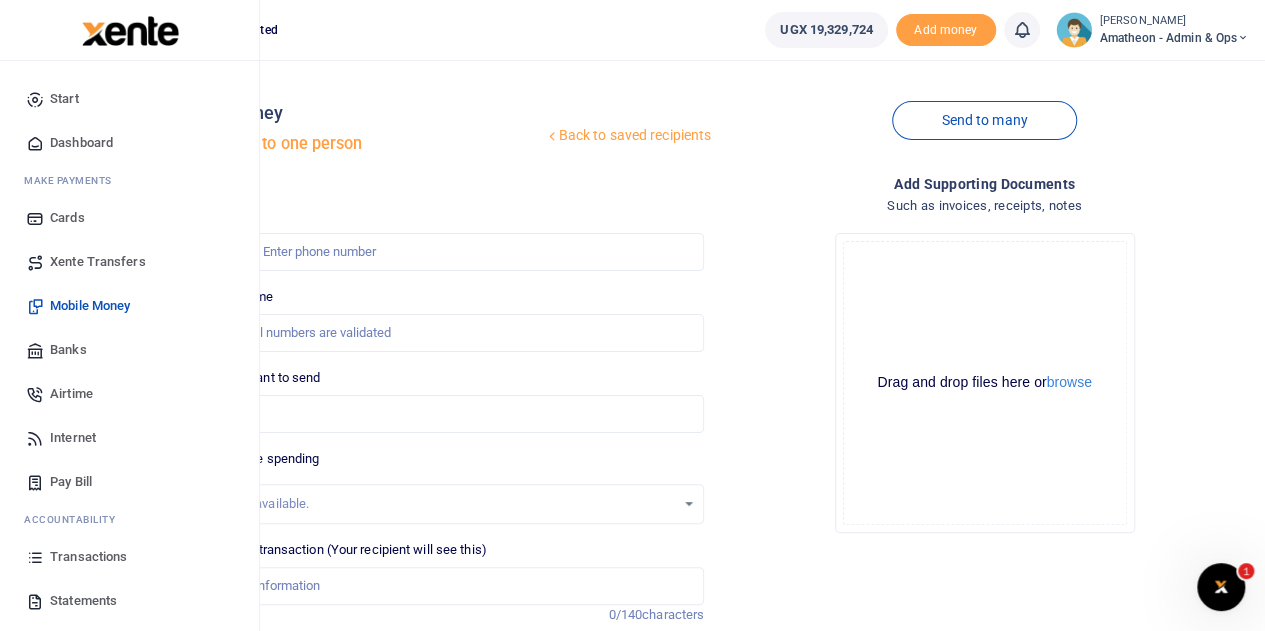 click on "Transactions" at bounding box center (88, 557) 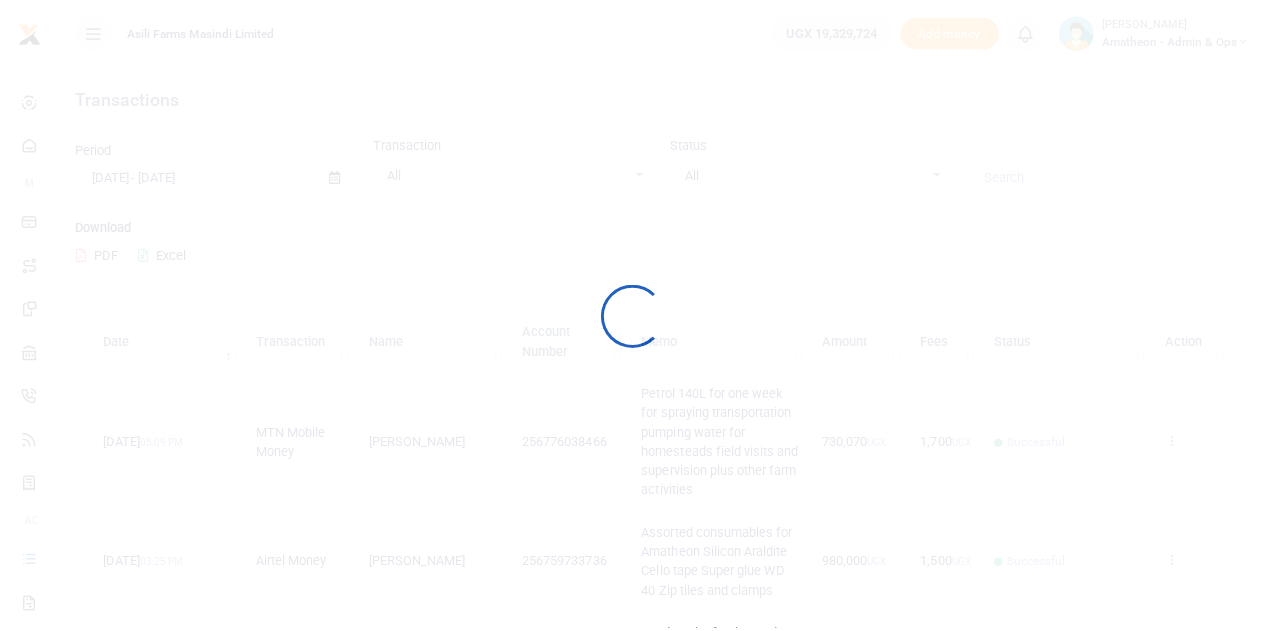 scroll, scrollTop: 0, scrollLeft: 0, axis: both 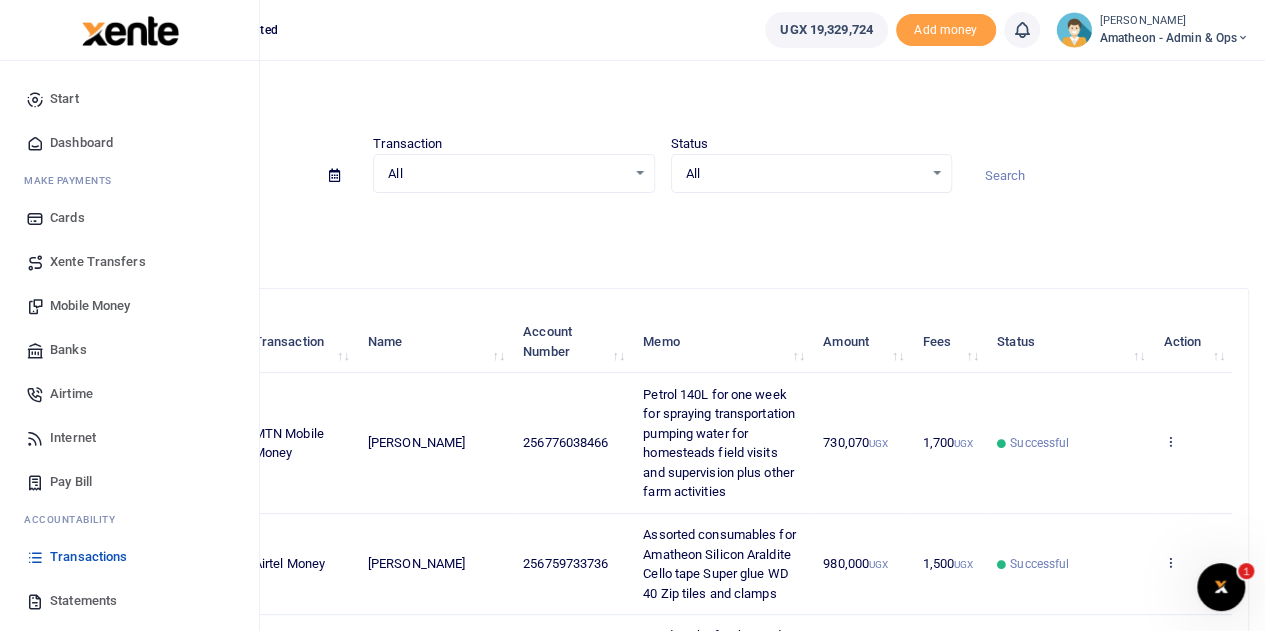 click on "Mobile Money" at bounding box center [90, 306] 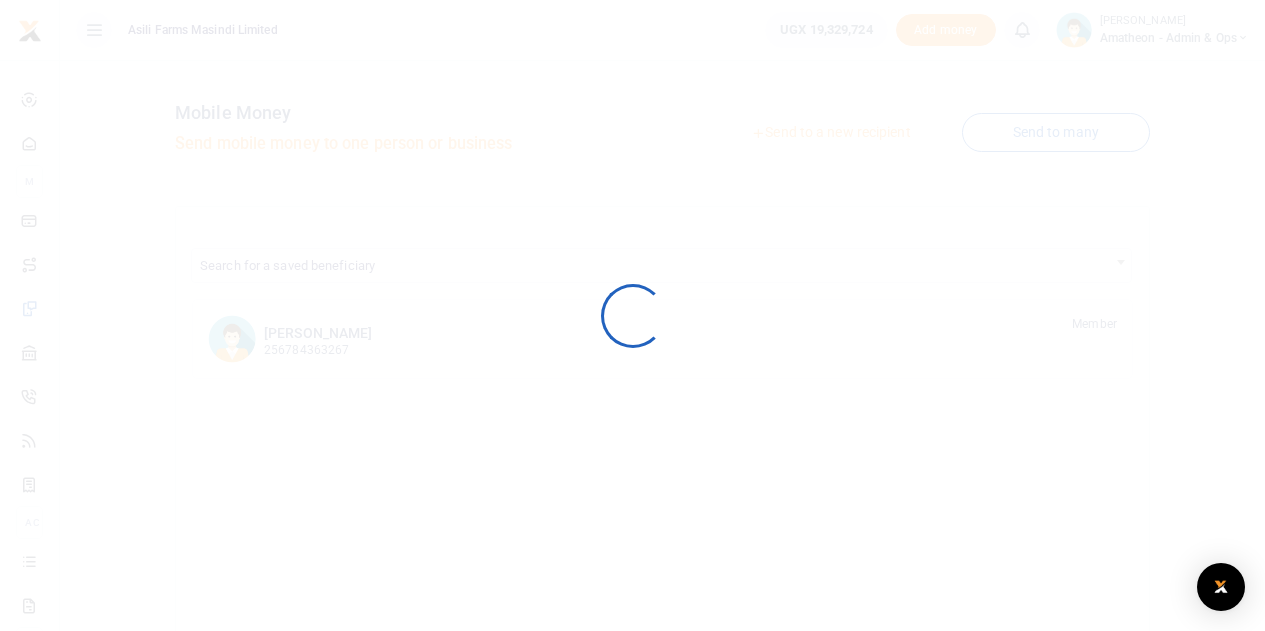 scroll, scrollTop: 0, scrollLeft: 0, axis: both 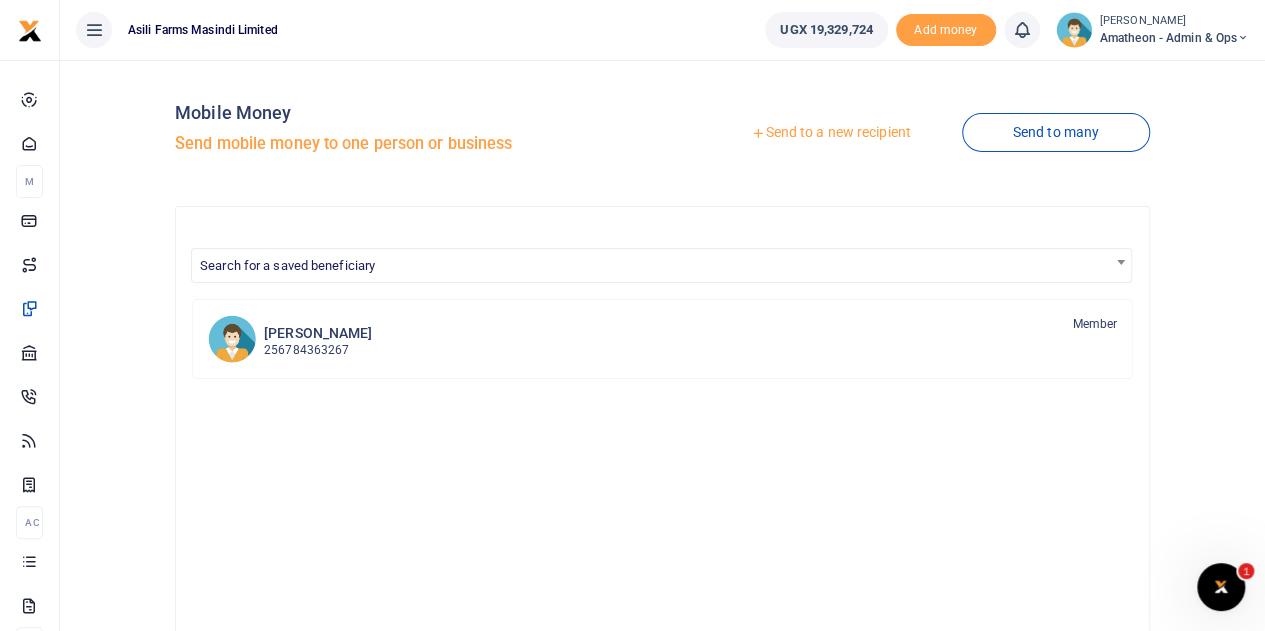 click on "Send to a new recipient" at bounding box center [830, 133] 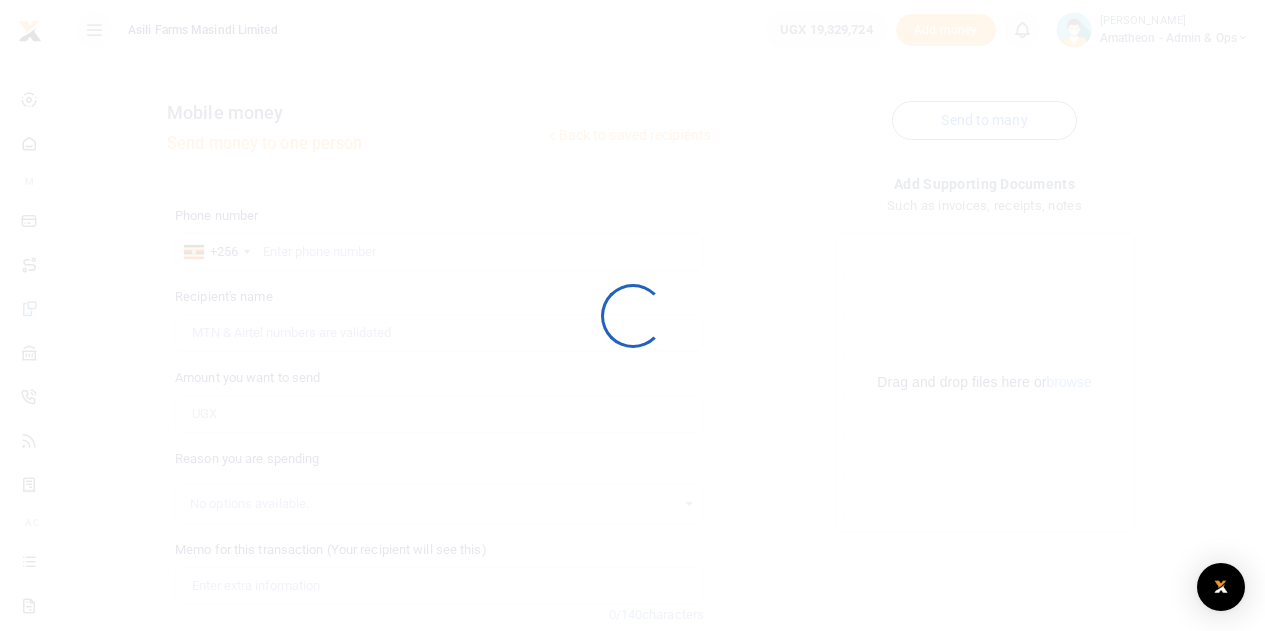 scroll, scrollTop: 0, scrollLeft: 0, axis: both 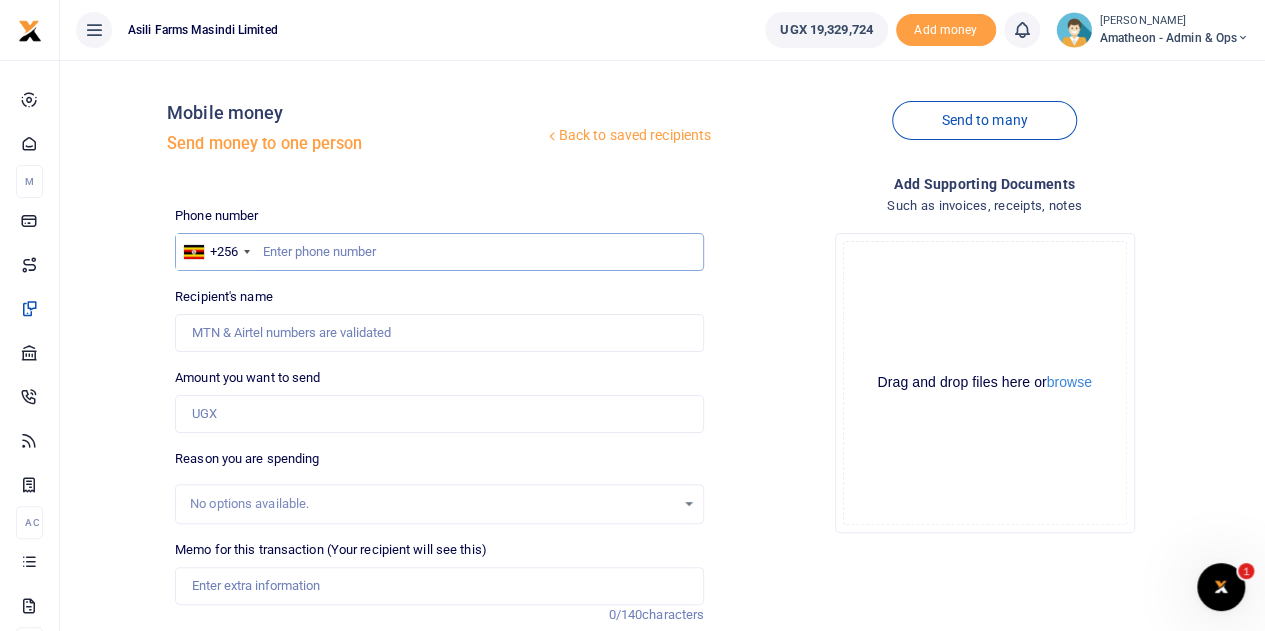 click at bounding box center (439, 252) 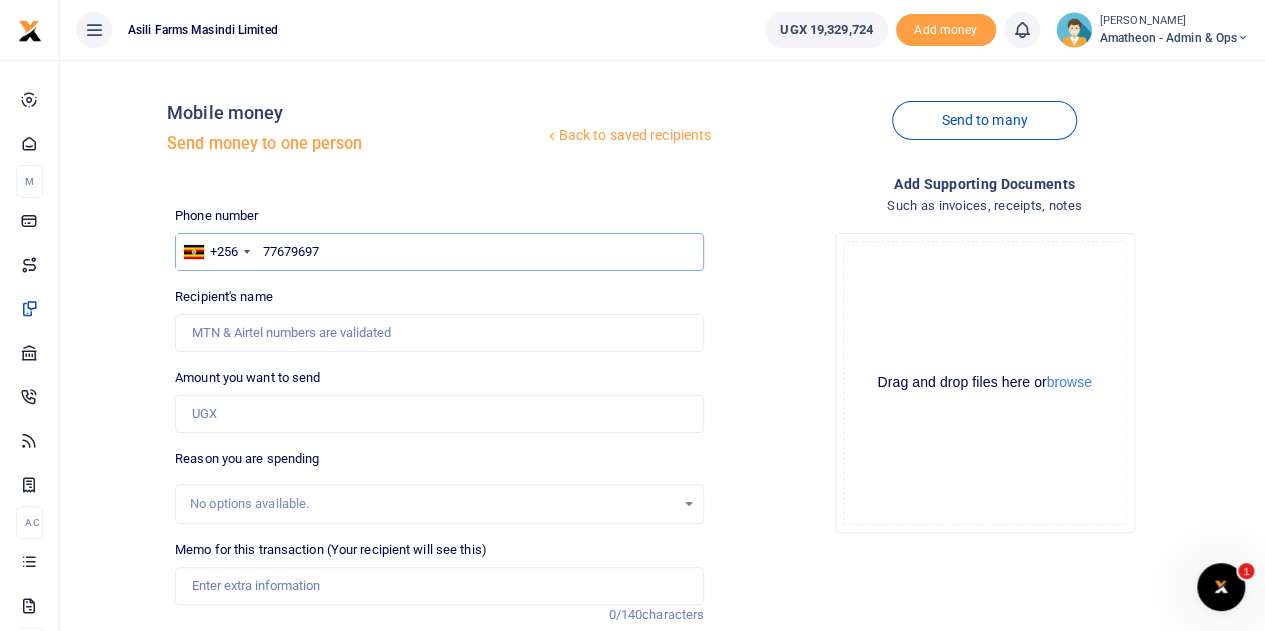 type on "776796975" 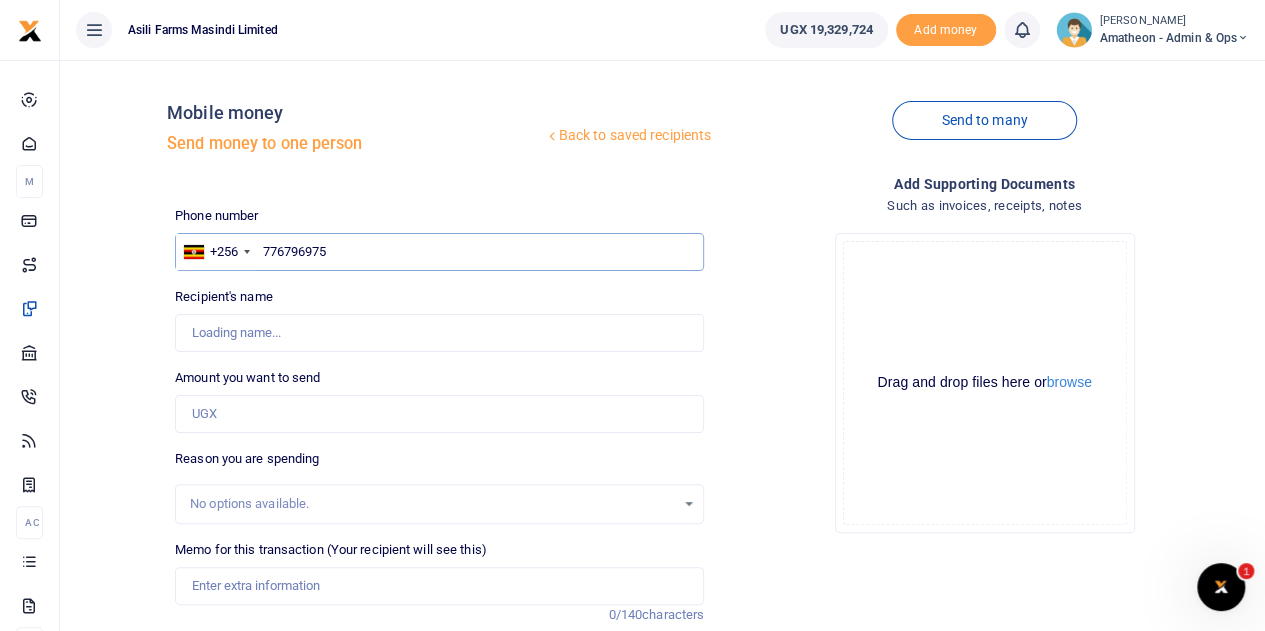 type on "Halai Nileshkumar Harji" 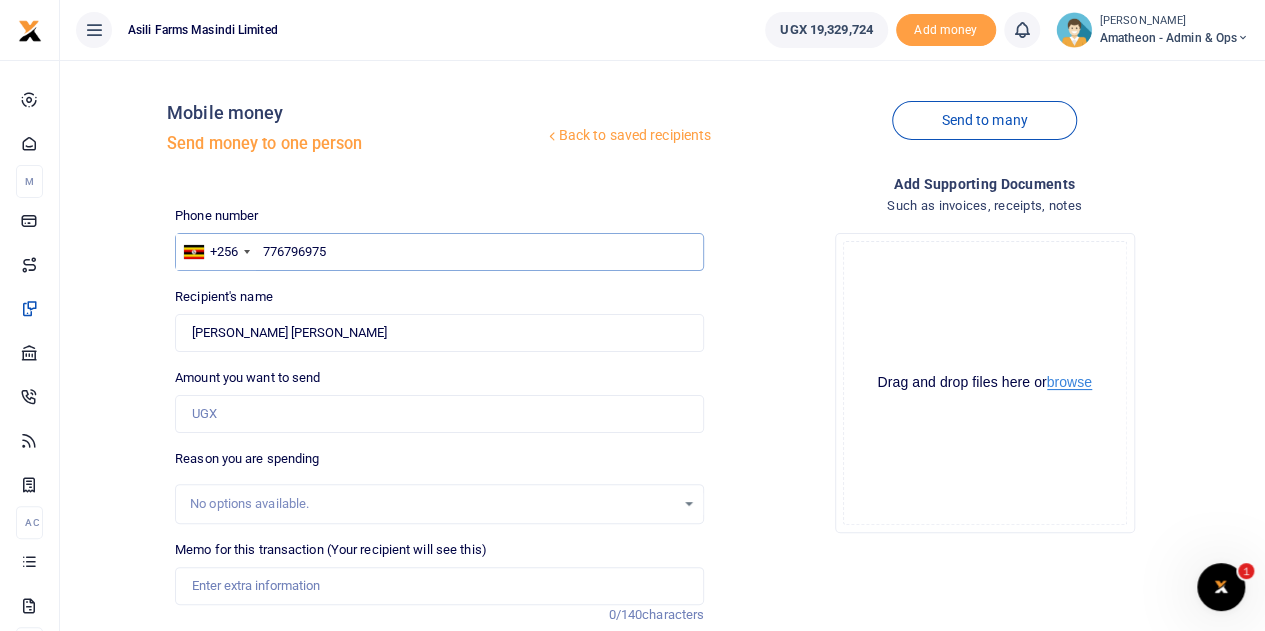 type on "776796975" 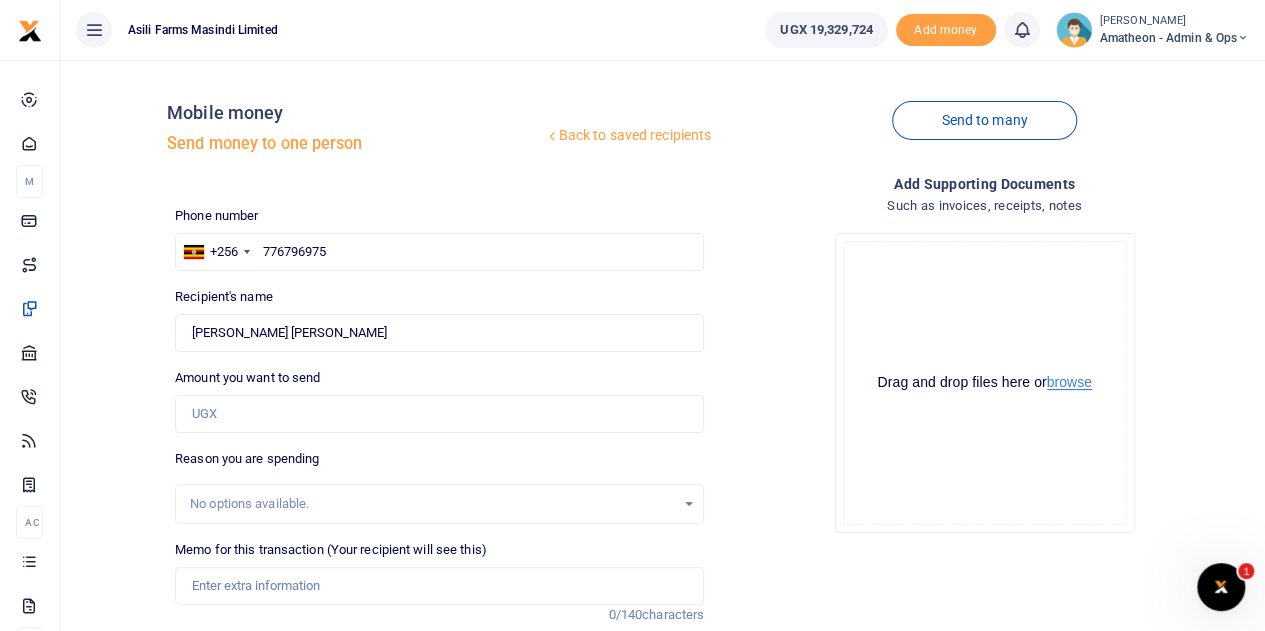 click on "browse" at bounding box center (1069, 382) 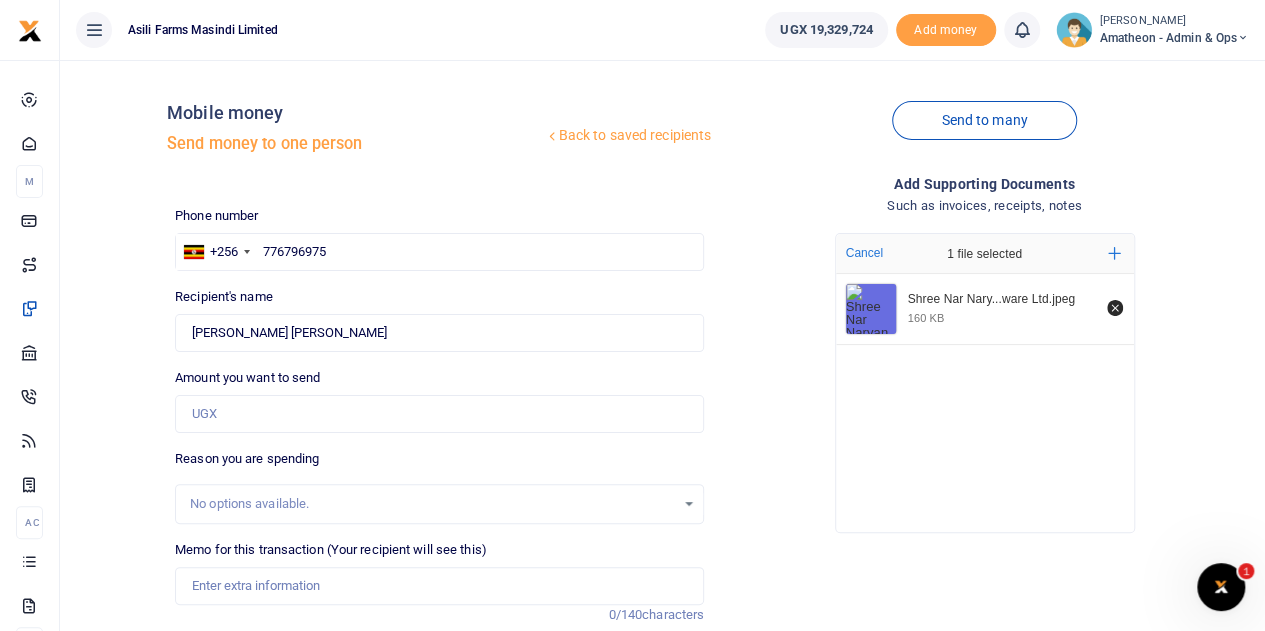 click on "Phone number
+256 Uganda +256 776796975
Phone is required.
Recipient's name
Found
Name is required.
Amount you want to send
Amount is required.
0/140 UGX0 UGX0" at bounding box center (439, 512) 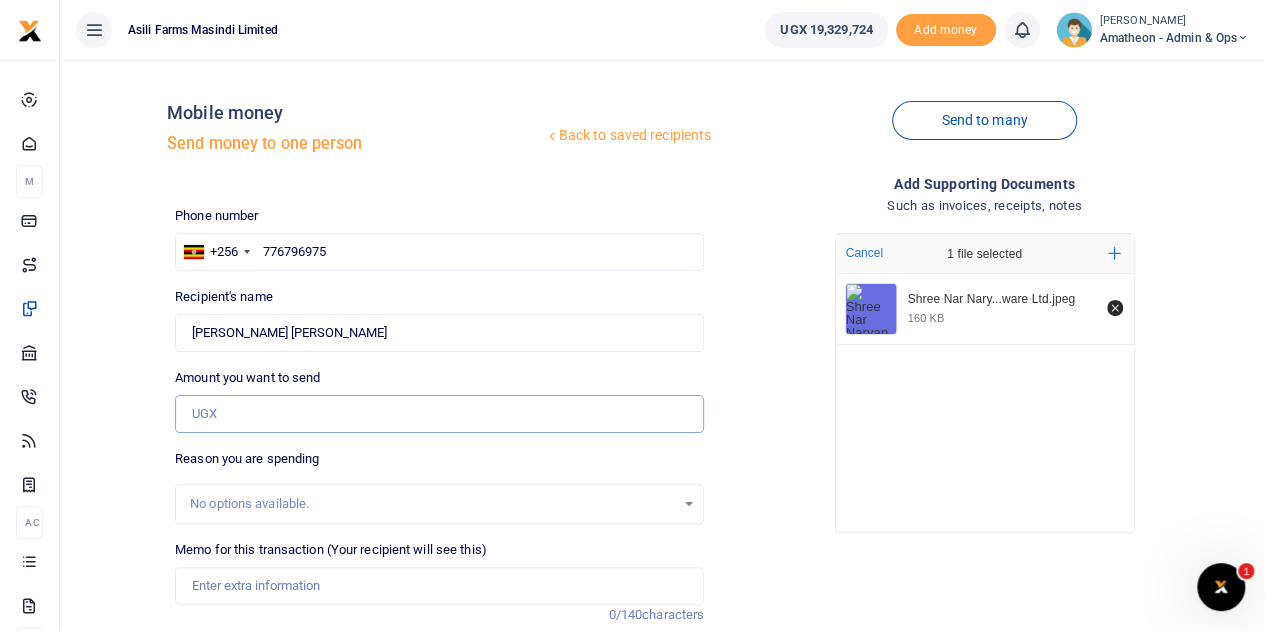 click on "Amount you want to send" at bounding box center [439, 414] 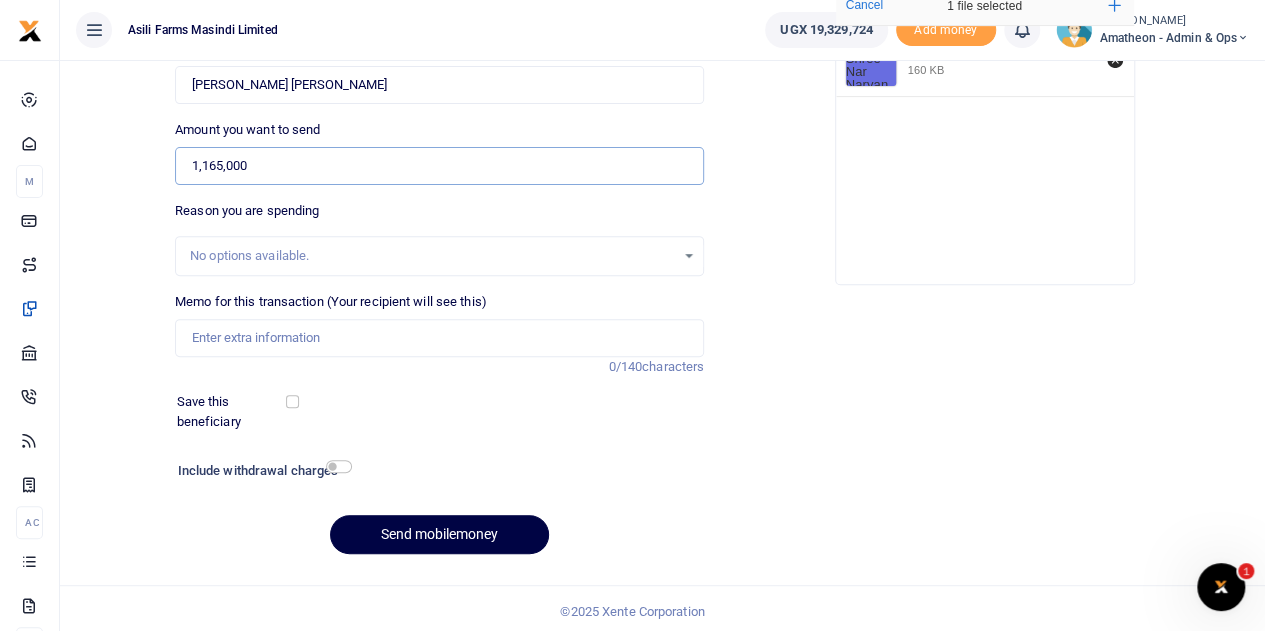scroll, scrollTop: 252, scrollLeft: 0, axis: vertical 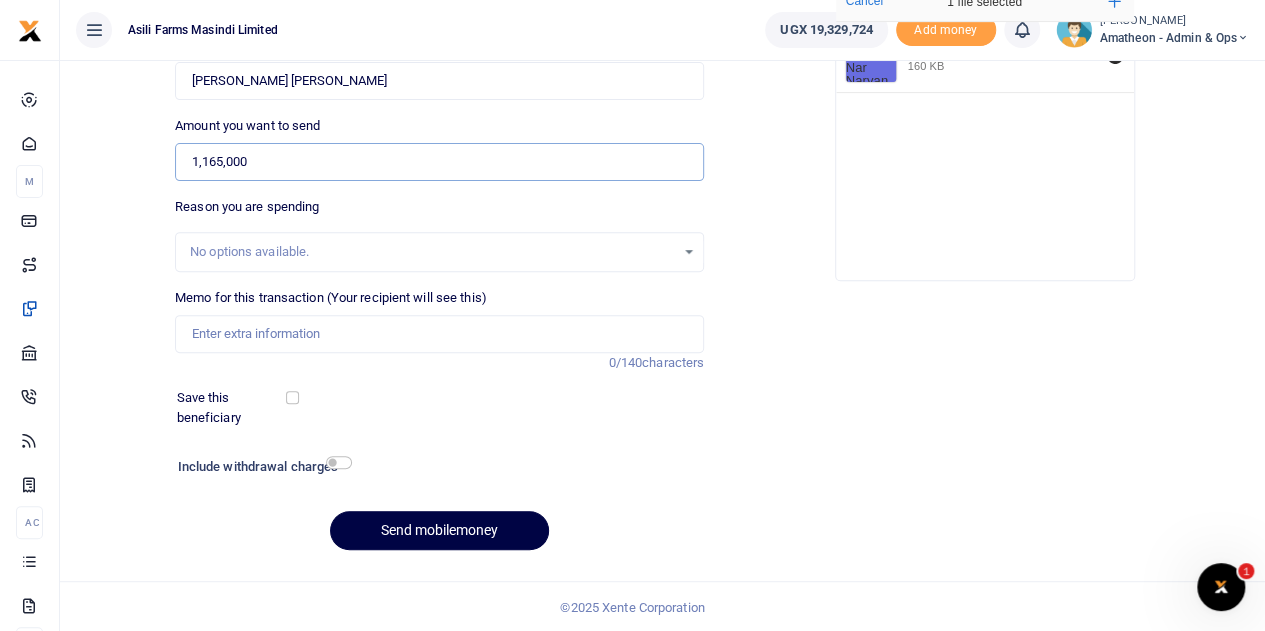 type on "1,165,000" 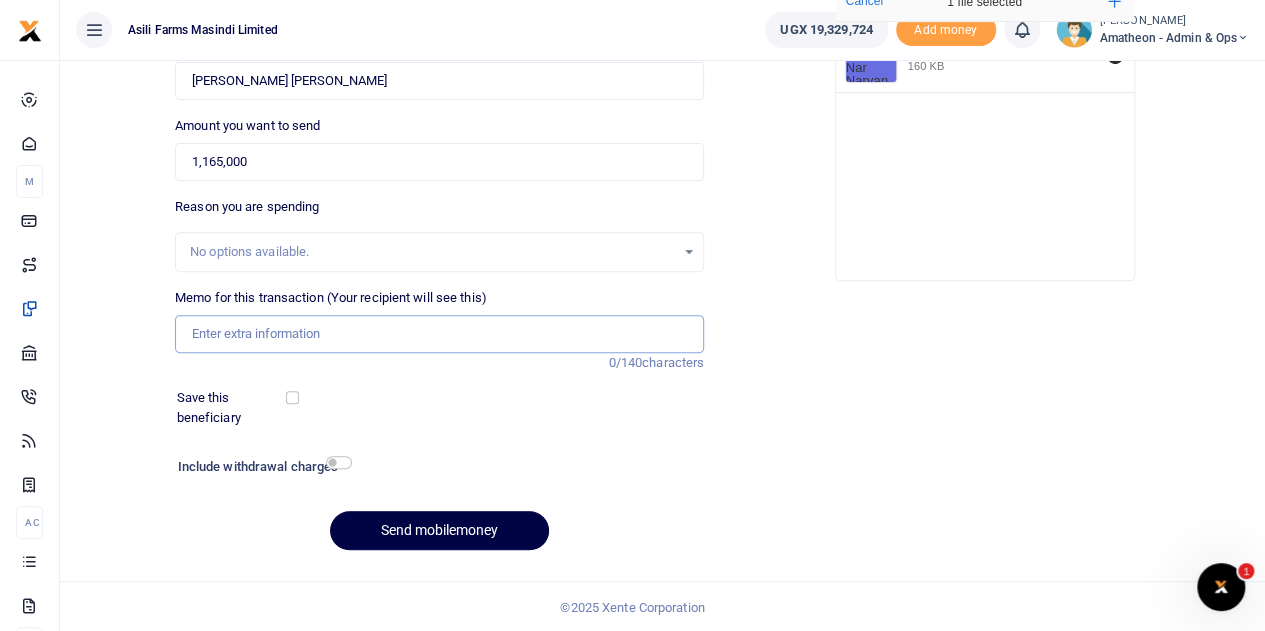 click on "Memo for this transaction (Your recipient will see this)" at bounding box center [439, 334] 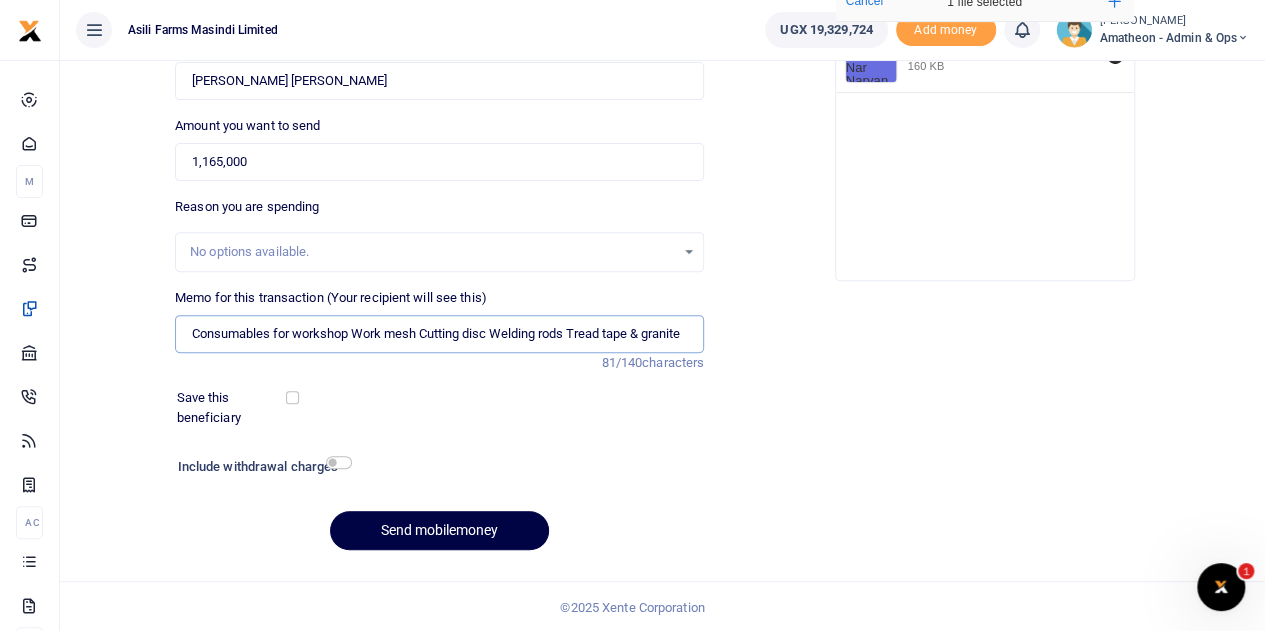 scroll, scrollTop: 0, scrollLeft: 2, axis: horizontal 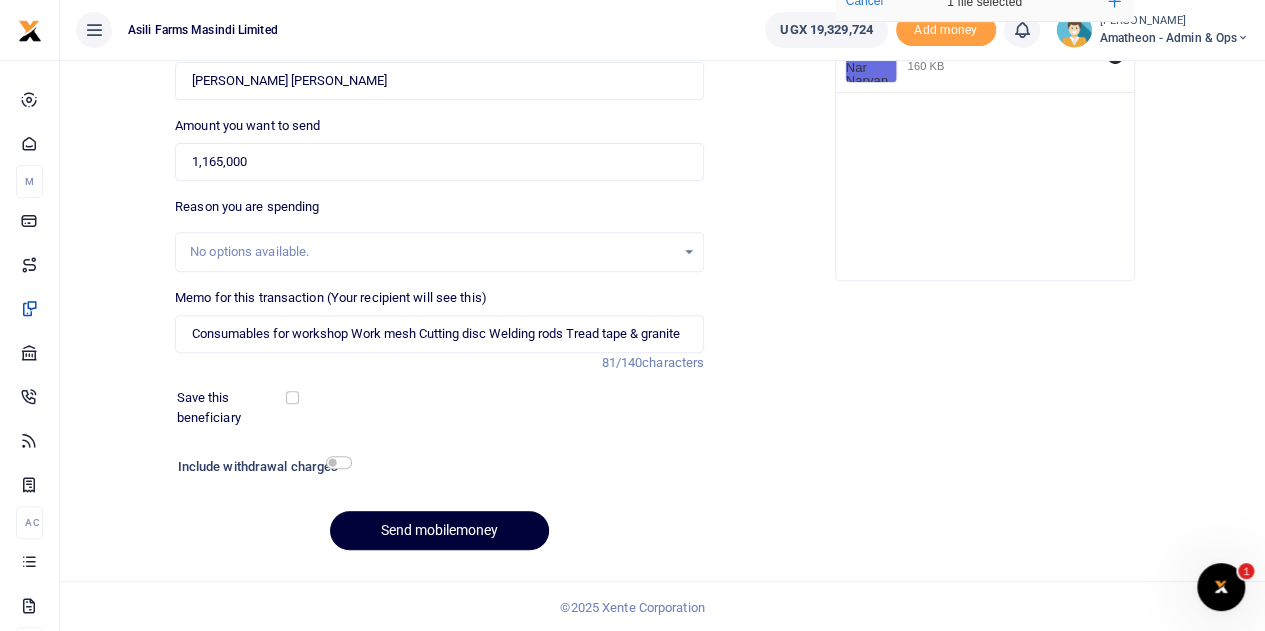 click on "Send mobilemoney" at bounding box center [439, 530] 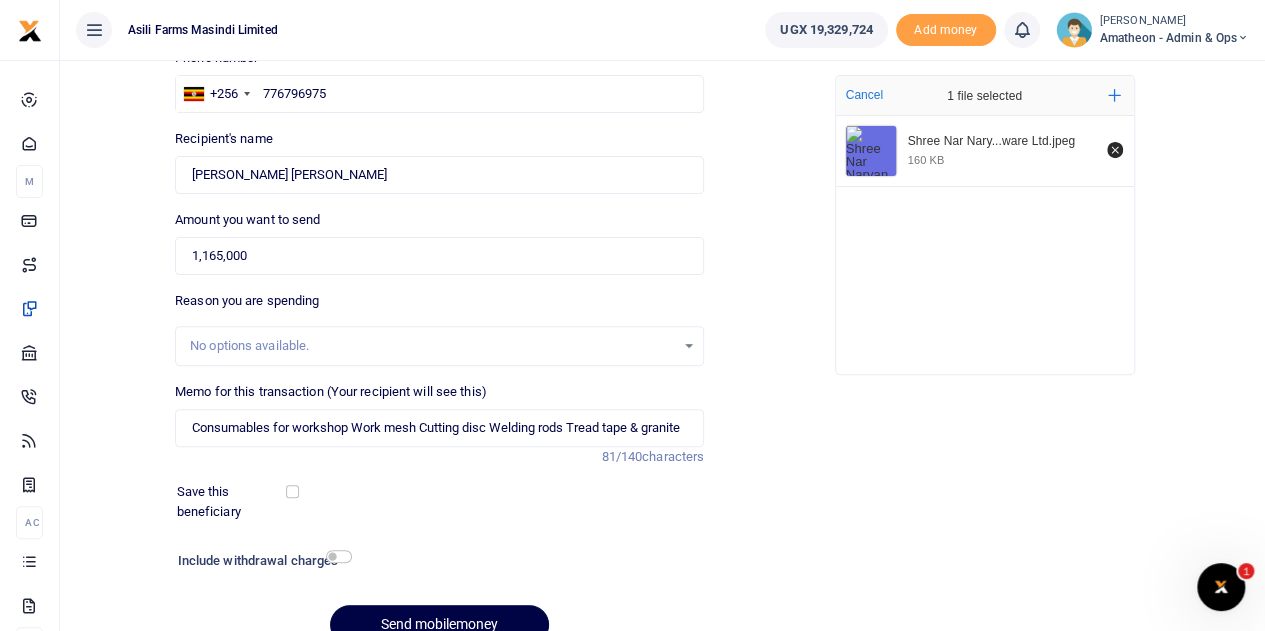 scroll, scrollTop: 252, scrollLeft: 0, axis: vertical 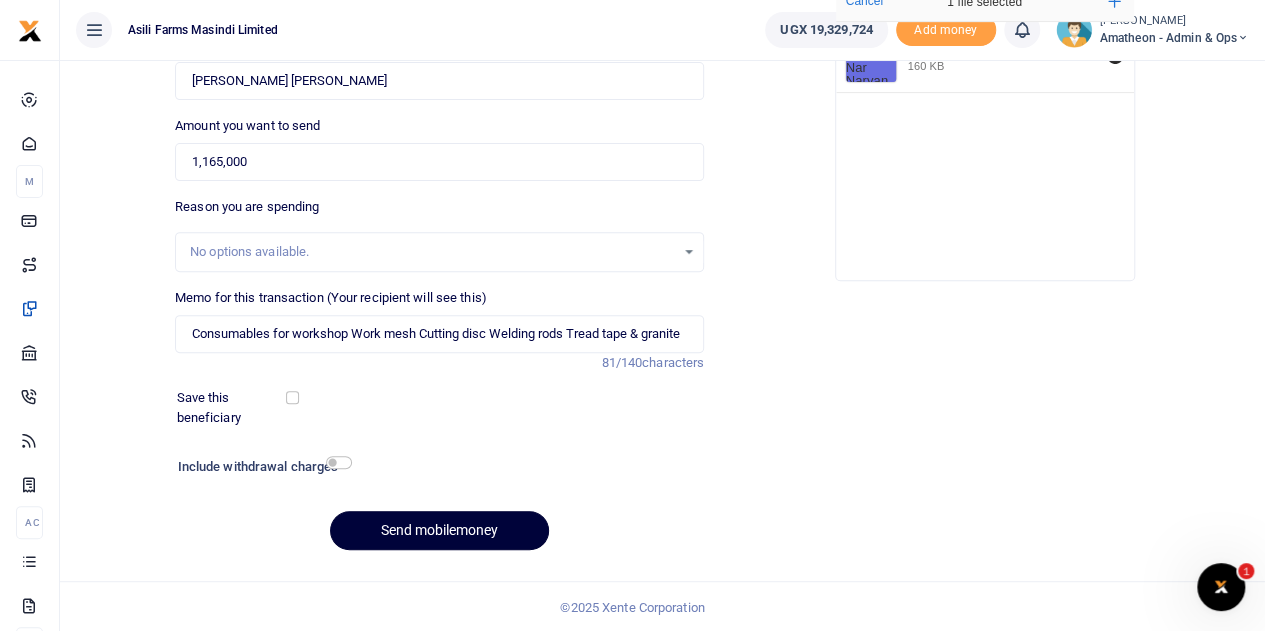 click on "Send mobilemoney" at bounding box center [439, 530] 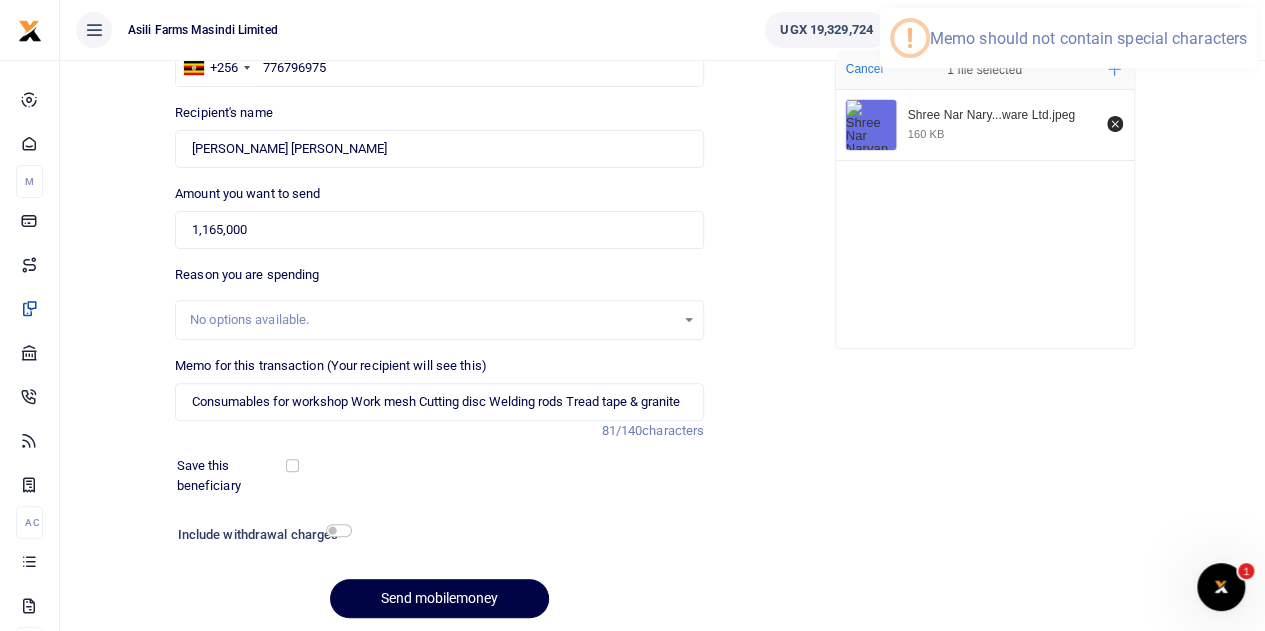 scroll, scrollTop: 152, scrollLeft: 0, axis: vertical 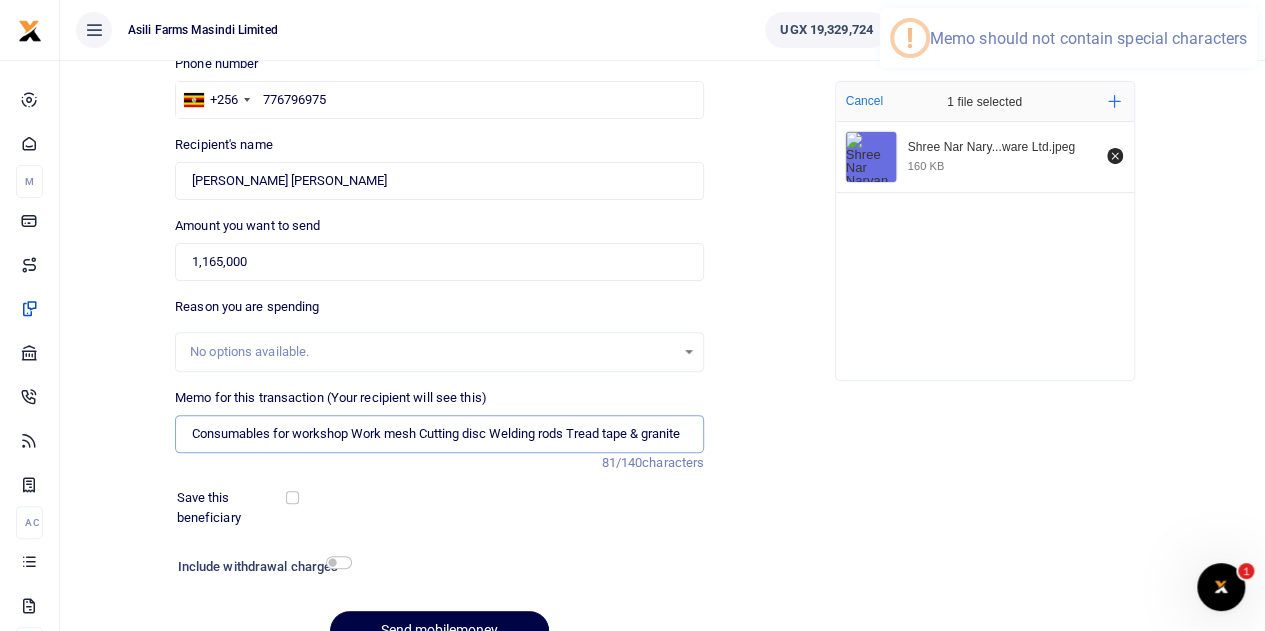 click on "Consumables for workshop Work mesh Cutting disc Welding rods Tread tape & granite" at bounding box center (439, 434) 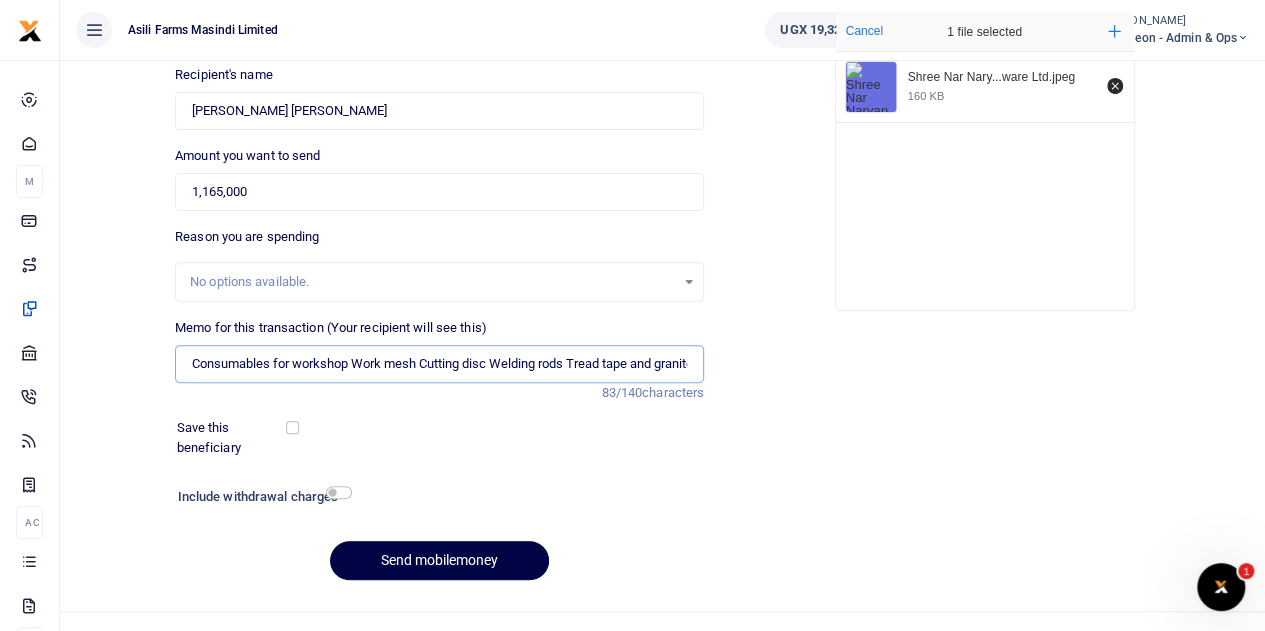 scroll, scrollTop: 252, scrollLeft: 0, axis: vertical 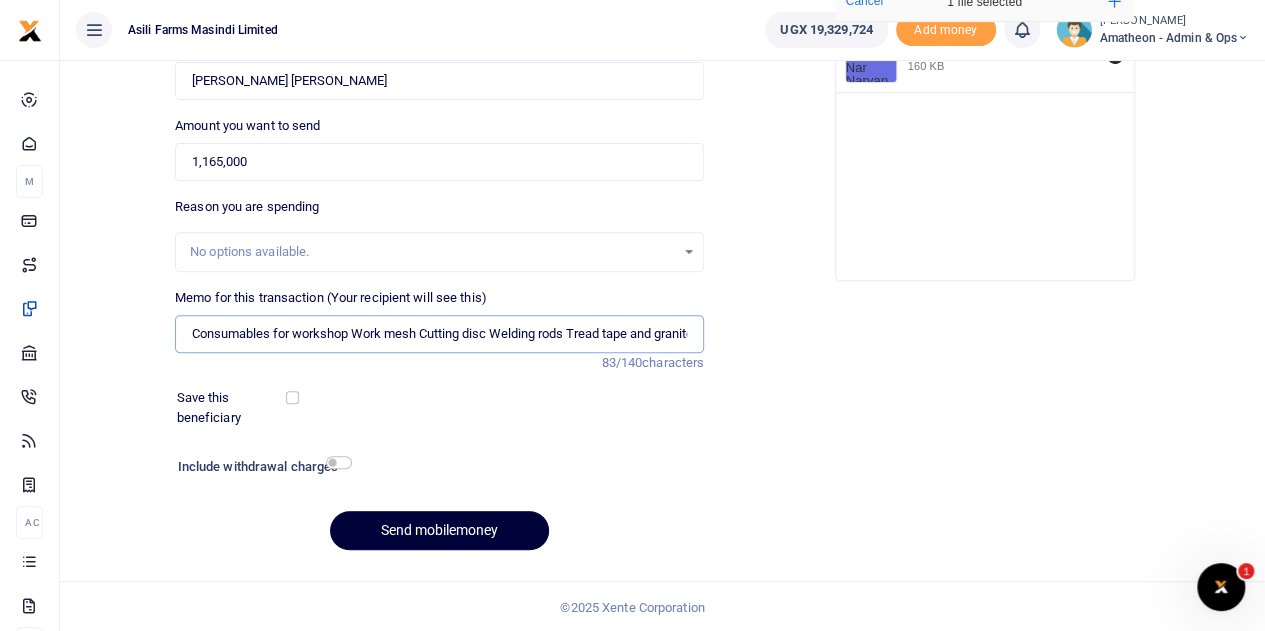 type on "Consumables for workshop Work mesh Cutting disc Welding rods Tread tape and granite" 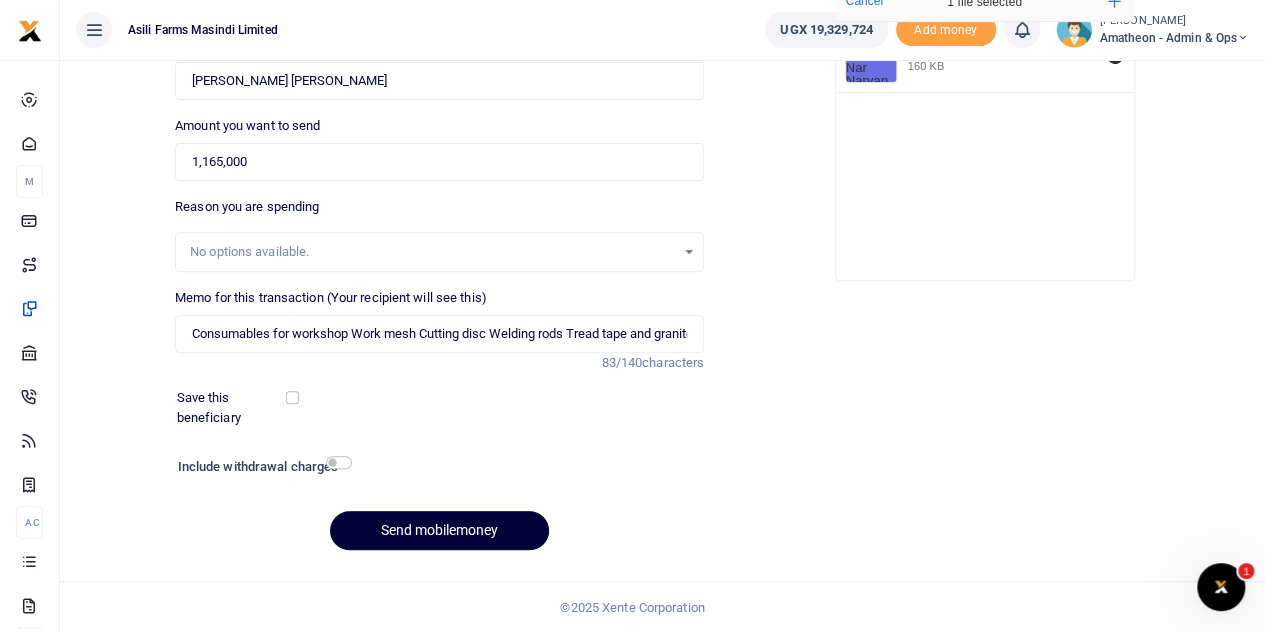 click on "Send mobilemoney" at bounding box center [439, 530] 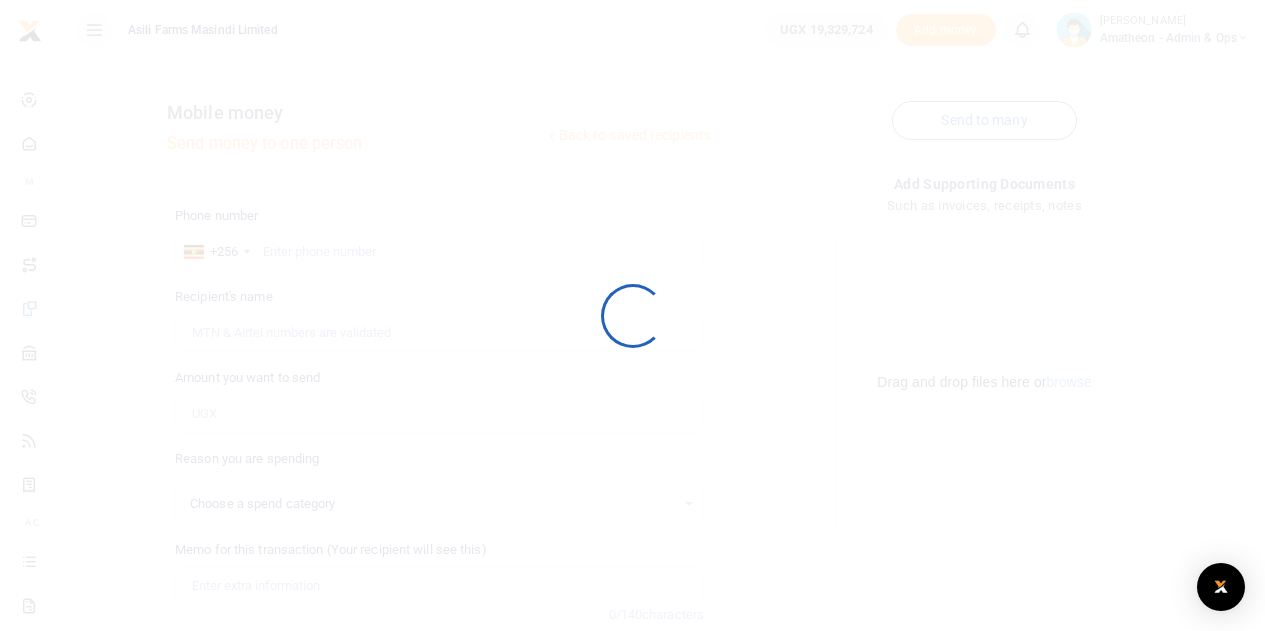 scroll, scrollTop: 252, scrollLeft: 0, axis: vertical 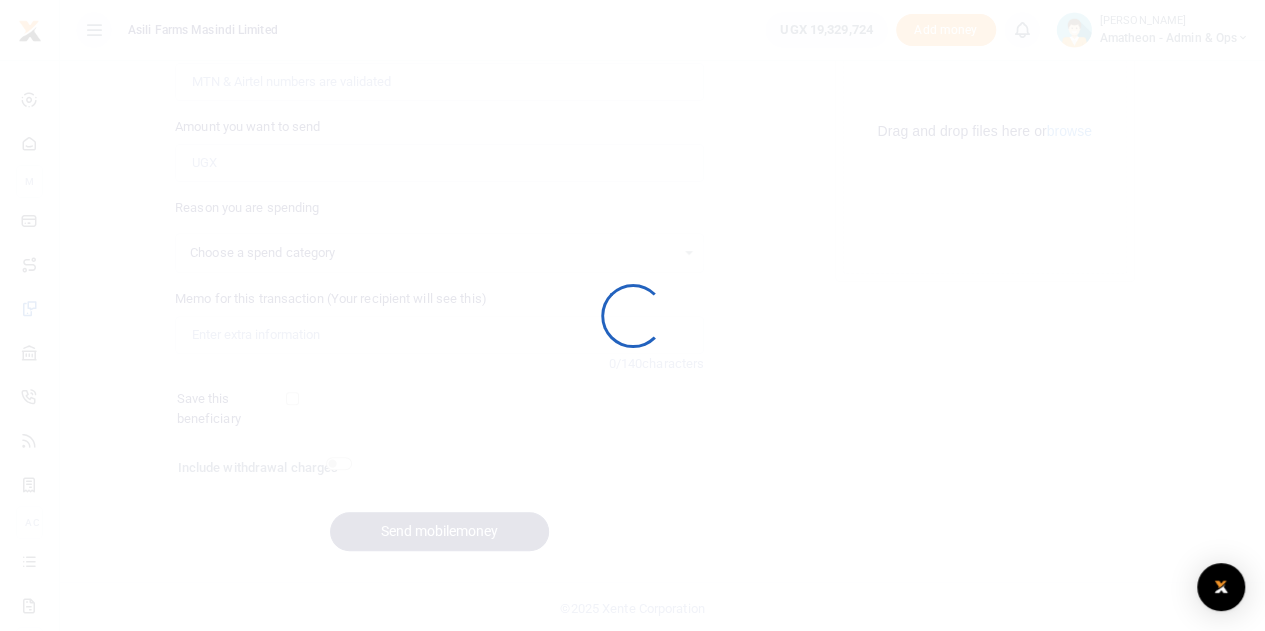 select 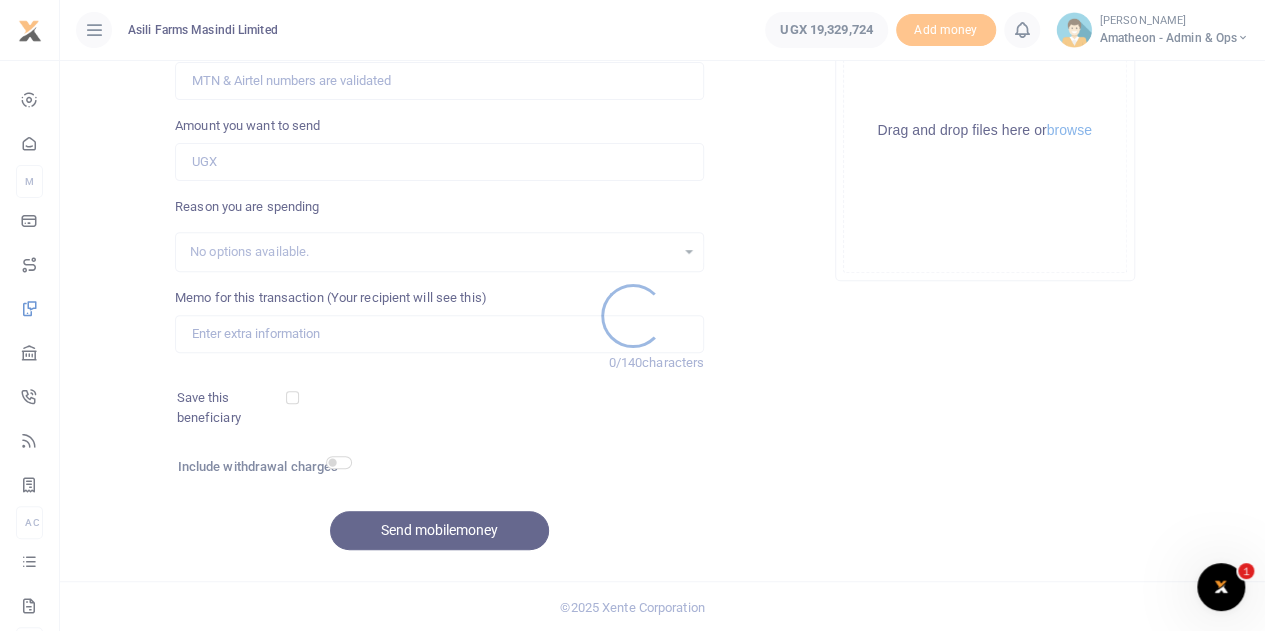 scroll, scrollTop: 0, scrollLeft: 0, axis: both 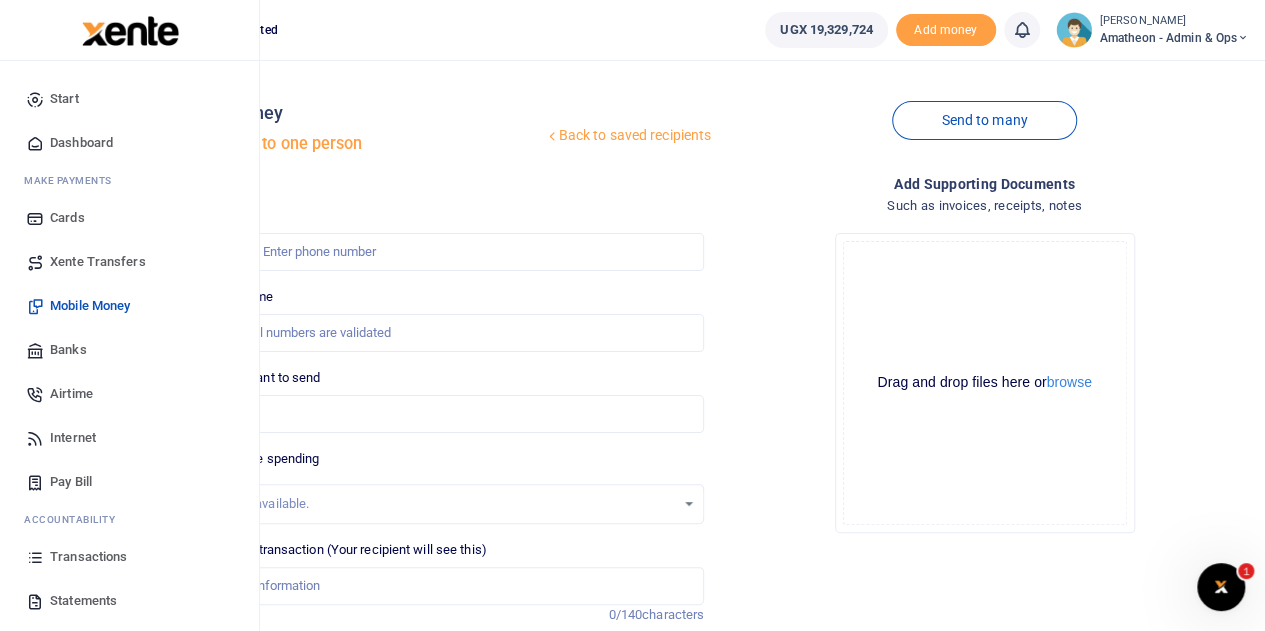 click on "Transactions" at bounding box center [88, 557] 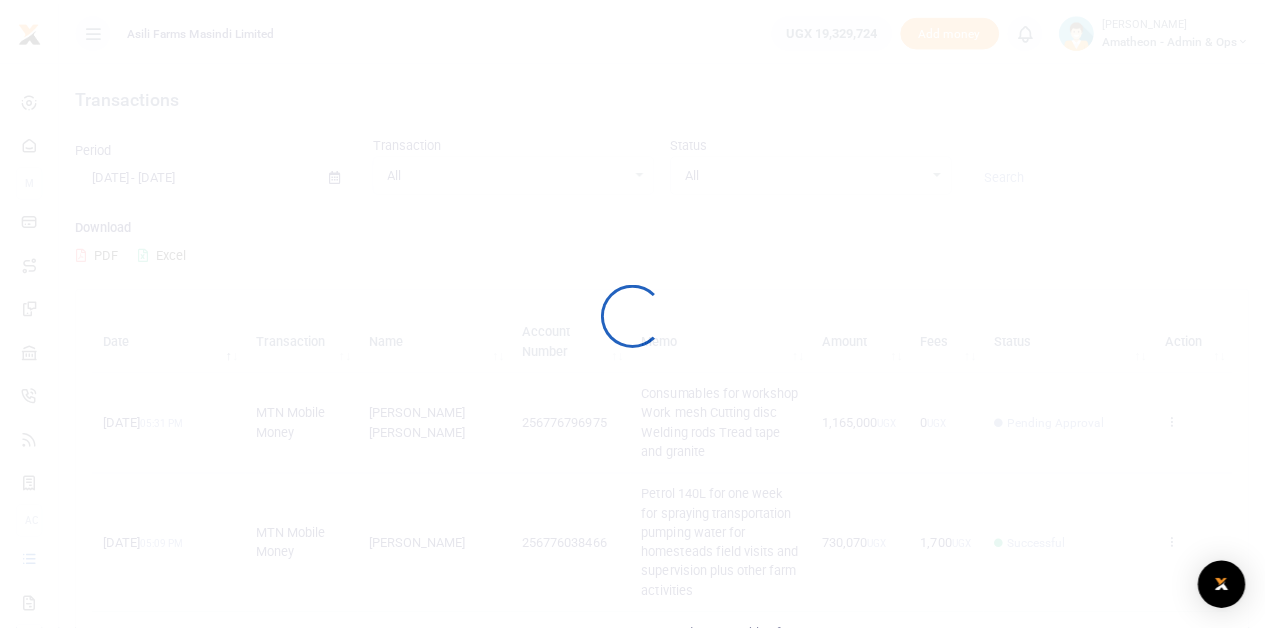 scroll, scrollTop: 0, scrollLeft: 0, axis: both 